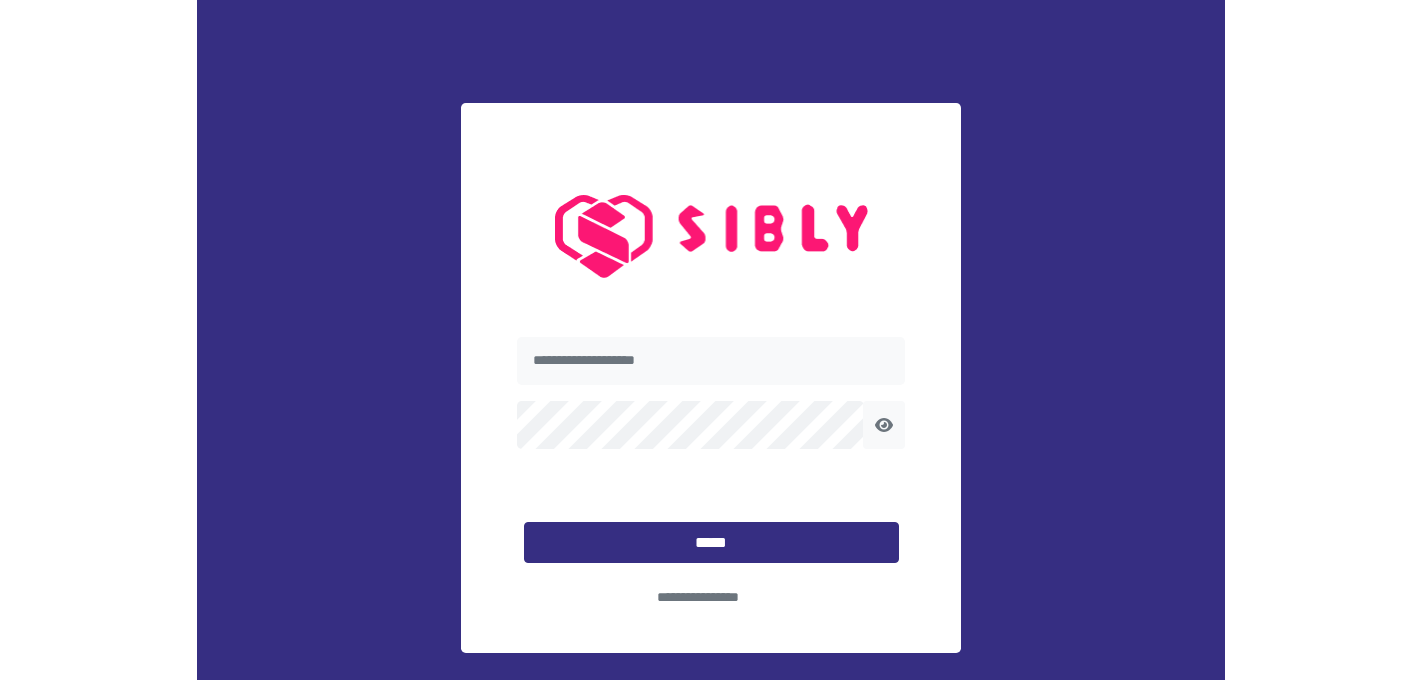 scroll, scrollTop: 0, scrollLeft: 0, axis: both 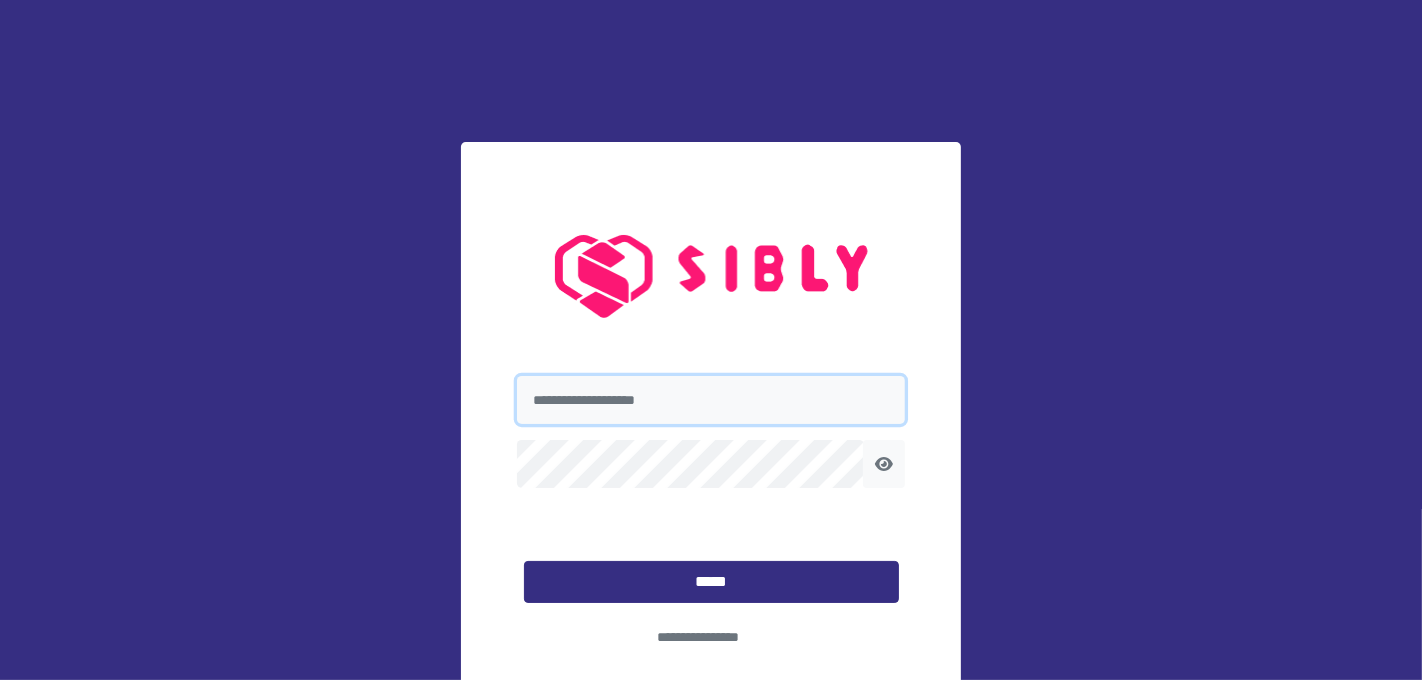 click at bounding box center [711, 400] 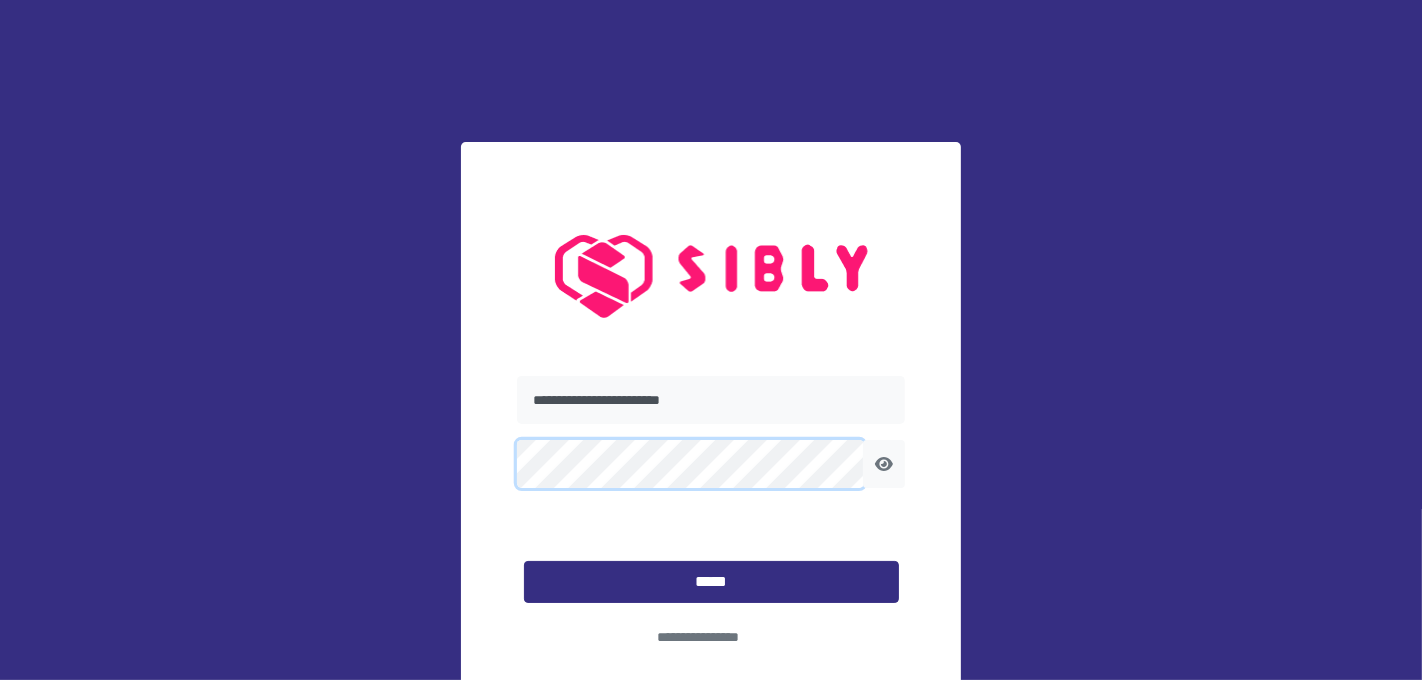 click on "*****" at bounding box center [711, 581] 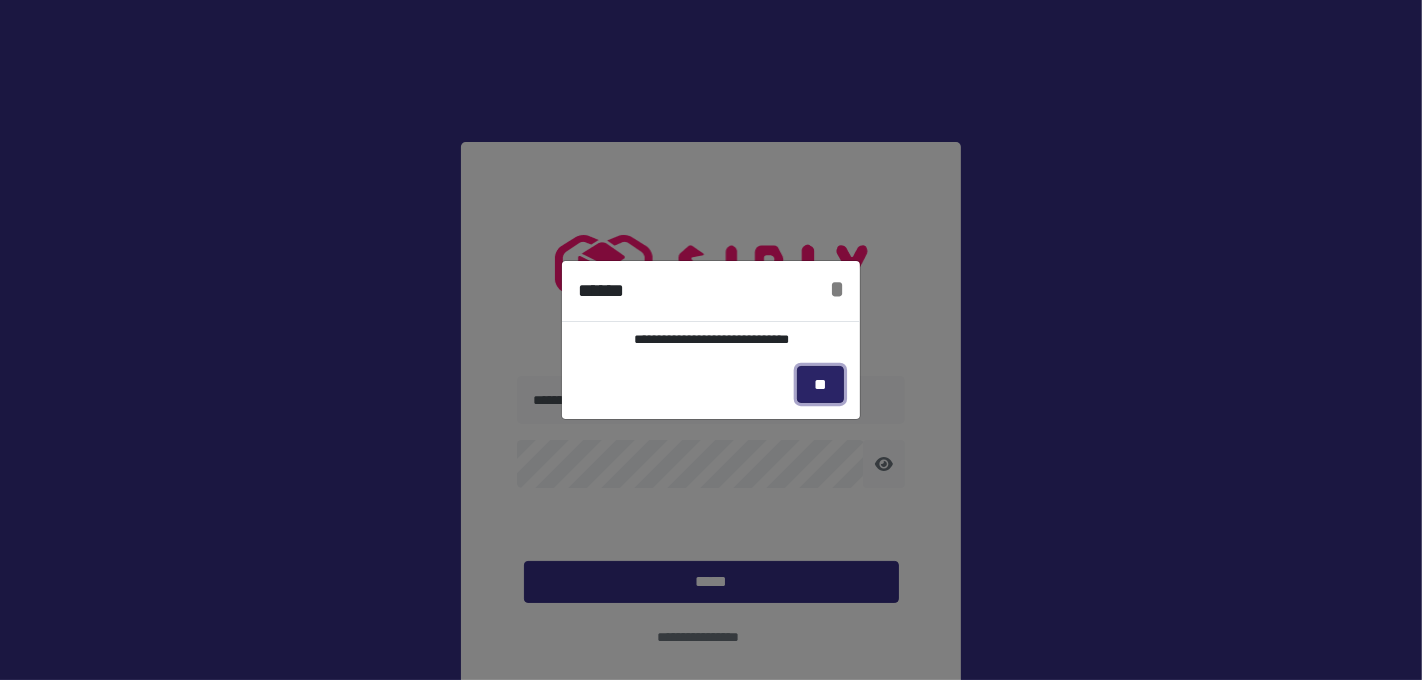 click on "**" at bounding box center [820, 384] 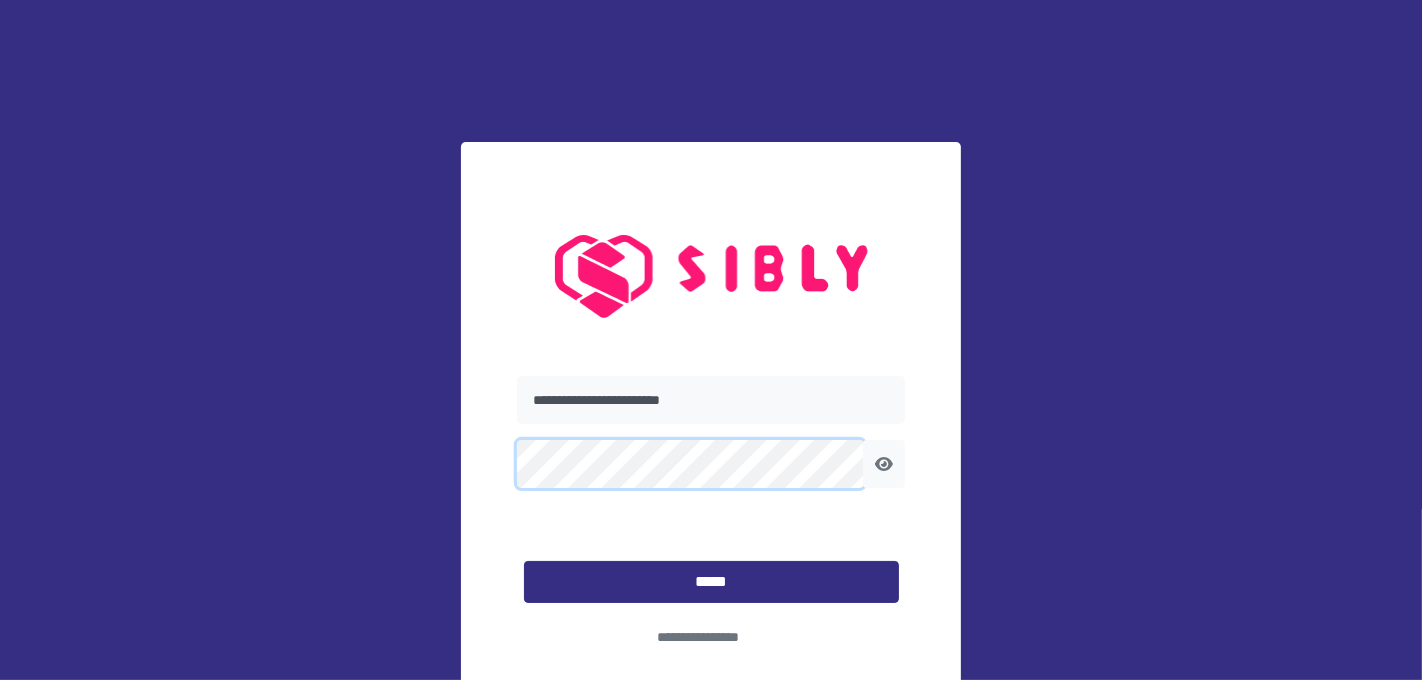click on "*****" at bounding box center [711, 581] 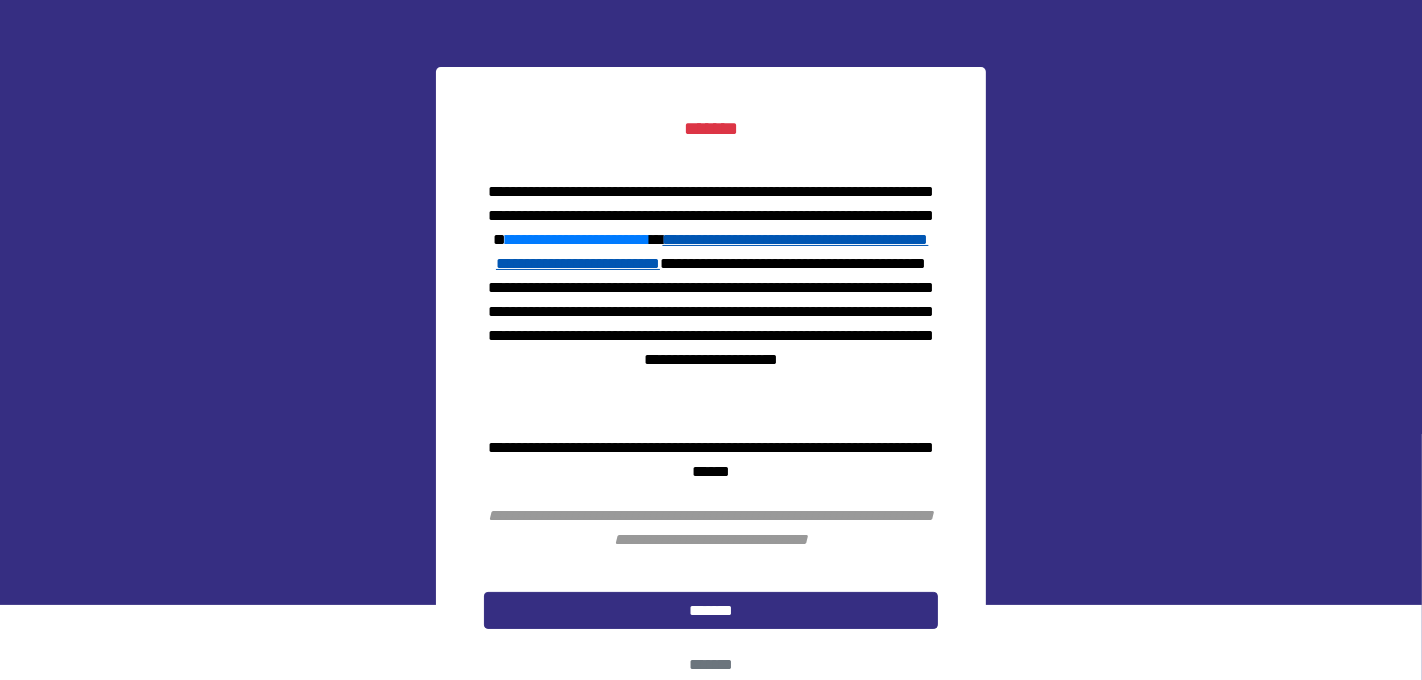 scroll, scrollTop: 143, scrollLeft: 0, axis: vertical 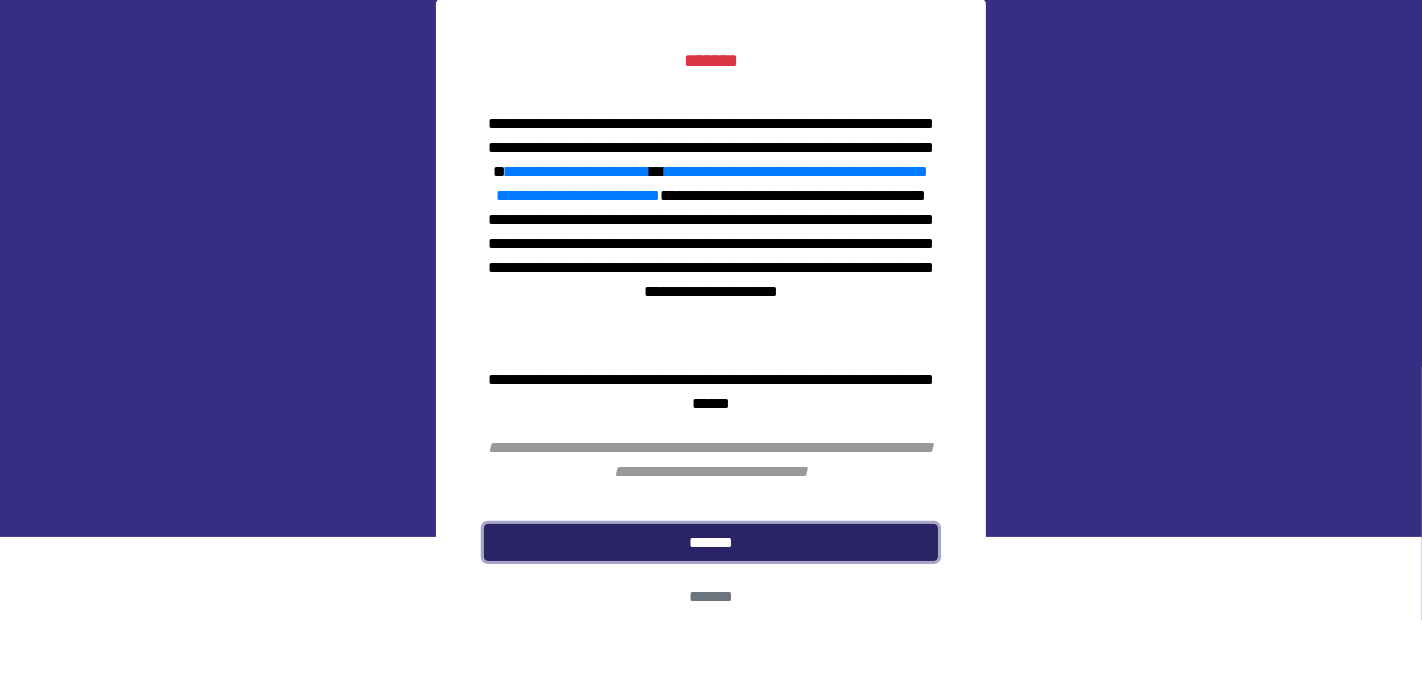 click on "*******" at bounding box center (711, 542) 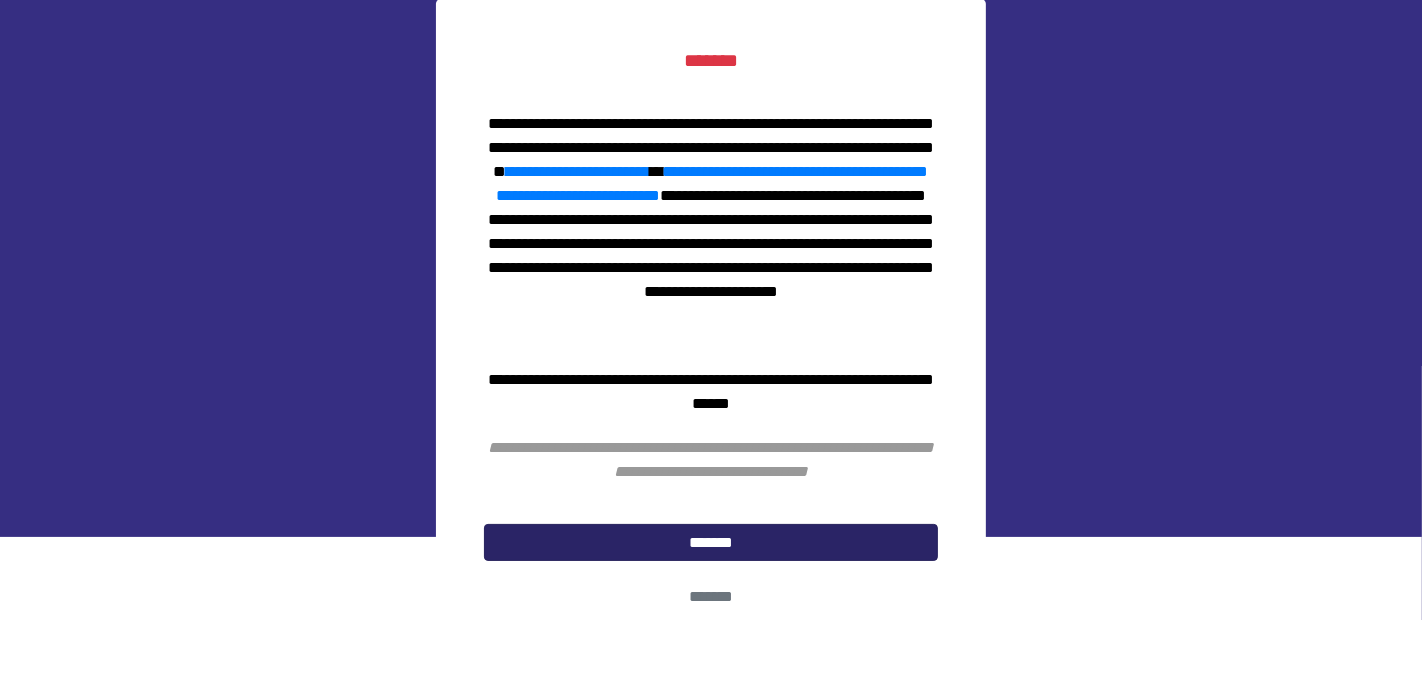 scroll, scrollTop: 0, scrollLeft: 0, axis: both 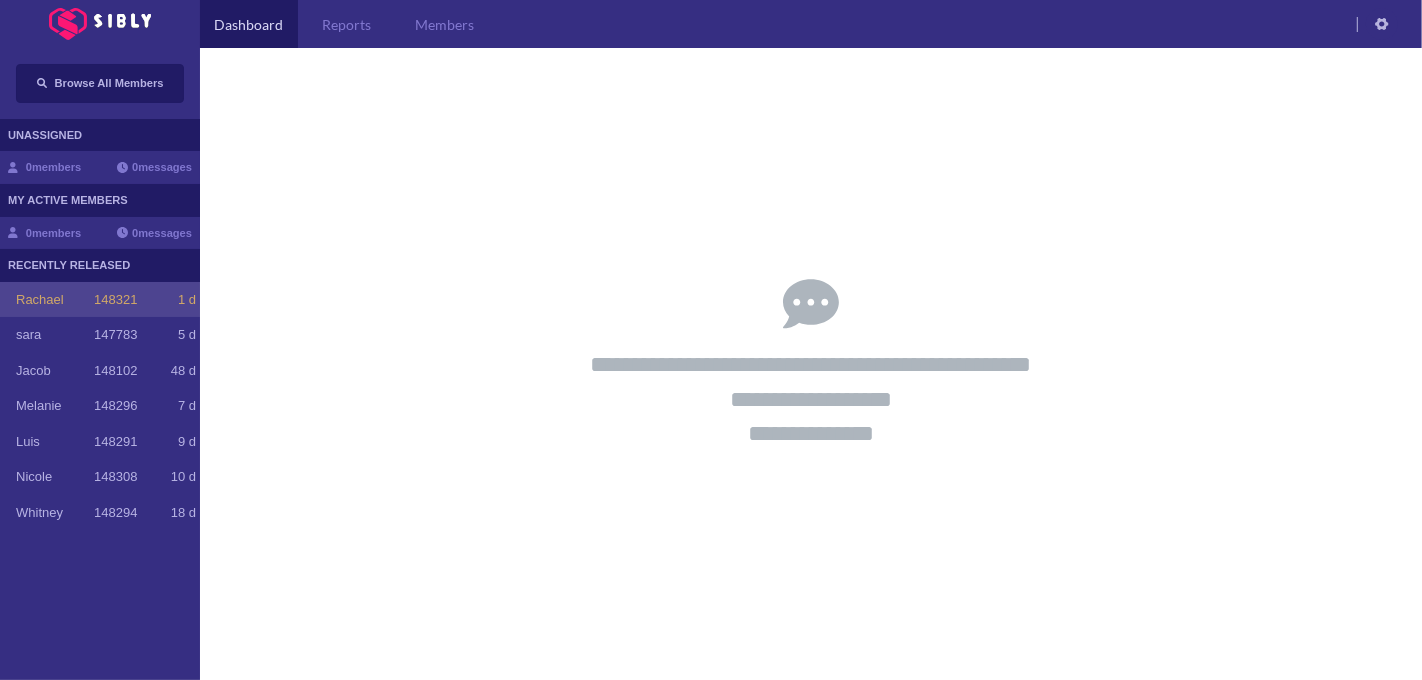 click on "Rachael" at bounding box center [55, 300] 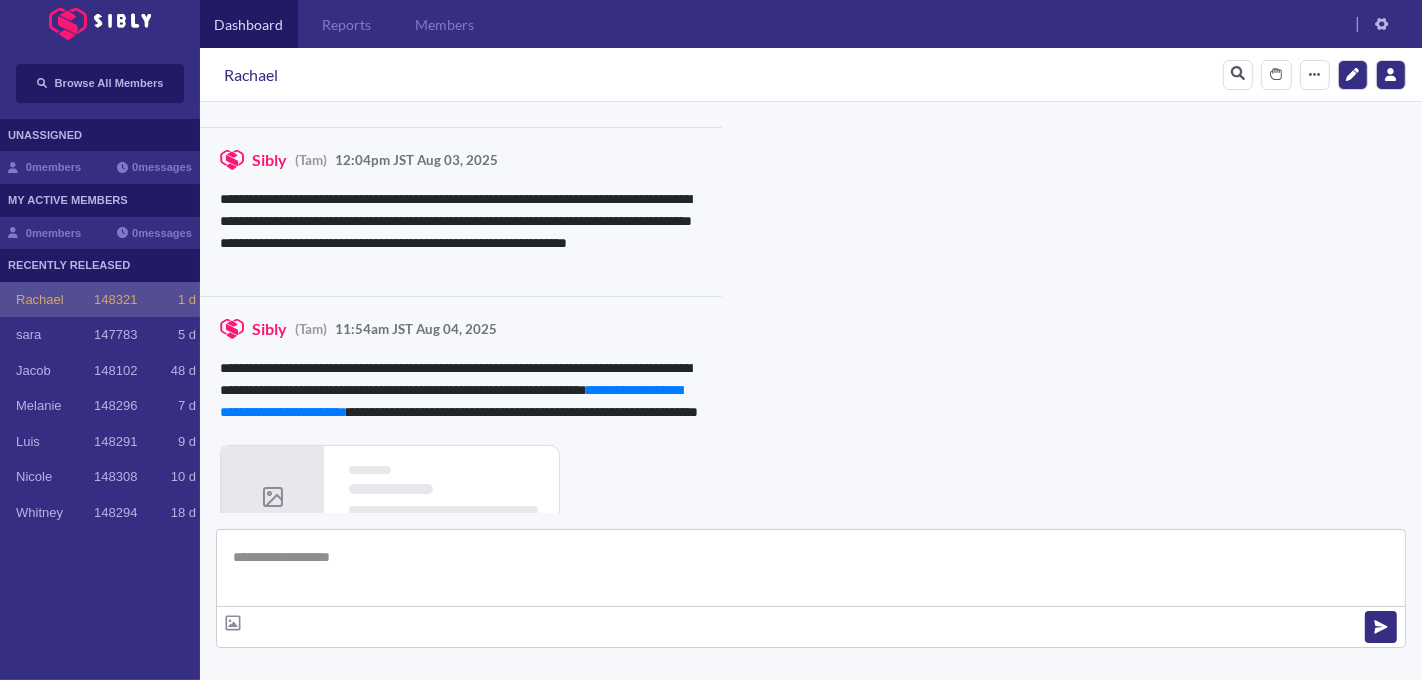 scroll, scrollTop: 1317, scrollLeft: 0, axis: vertical 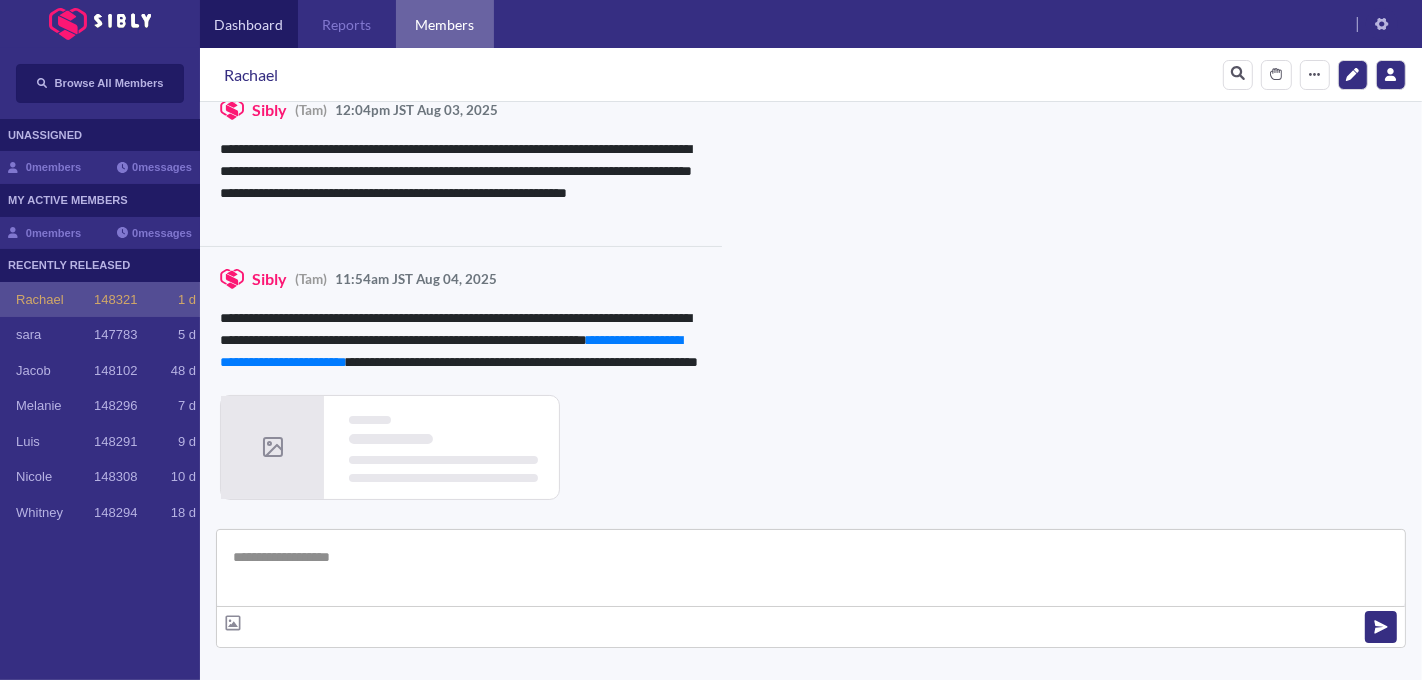type on "**********" 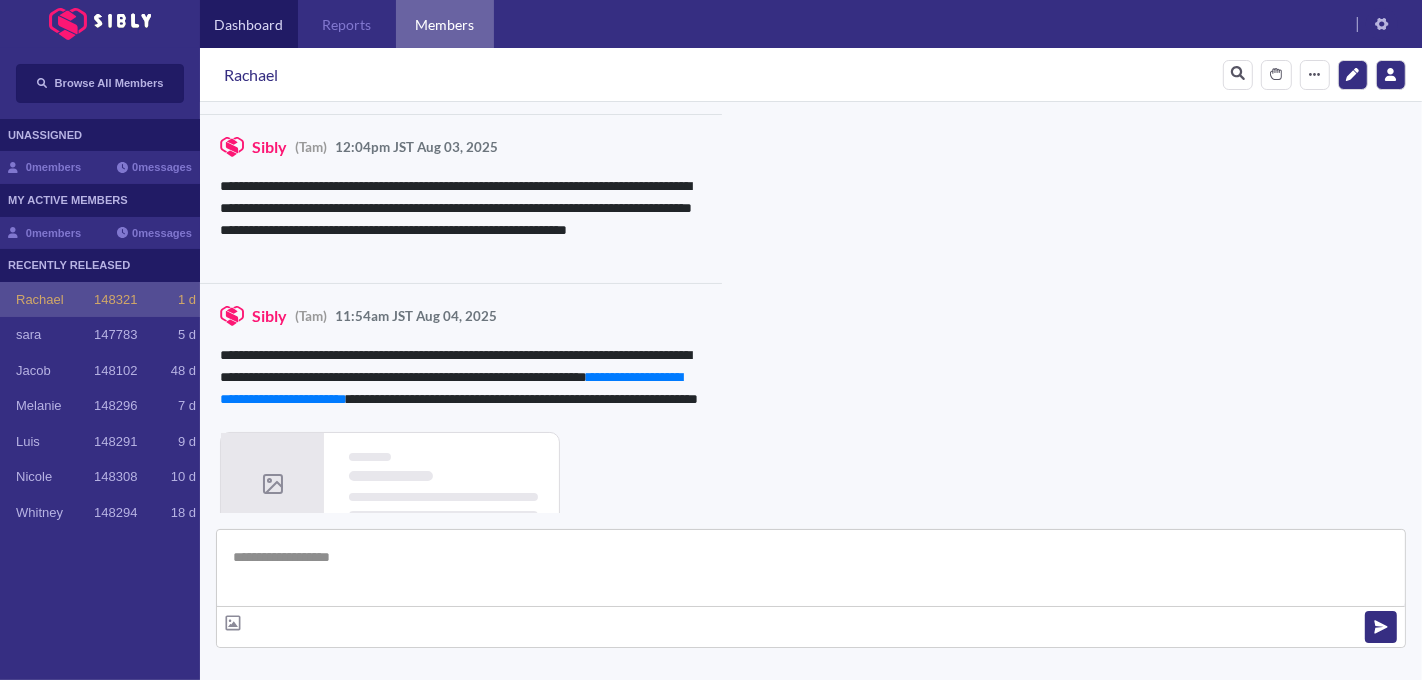 scroll, scrollTop: 1355, scrollLeft: 0, axis: vertical 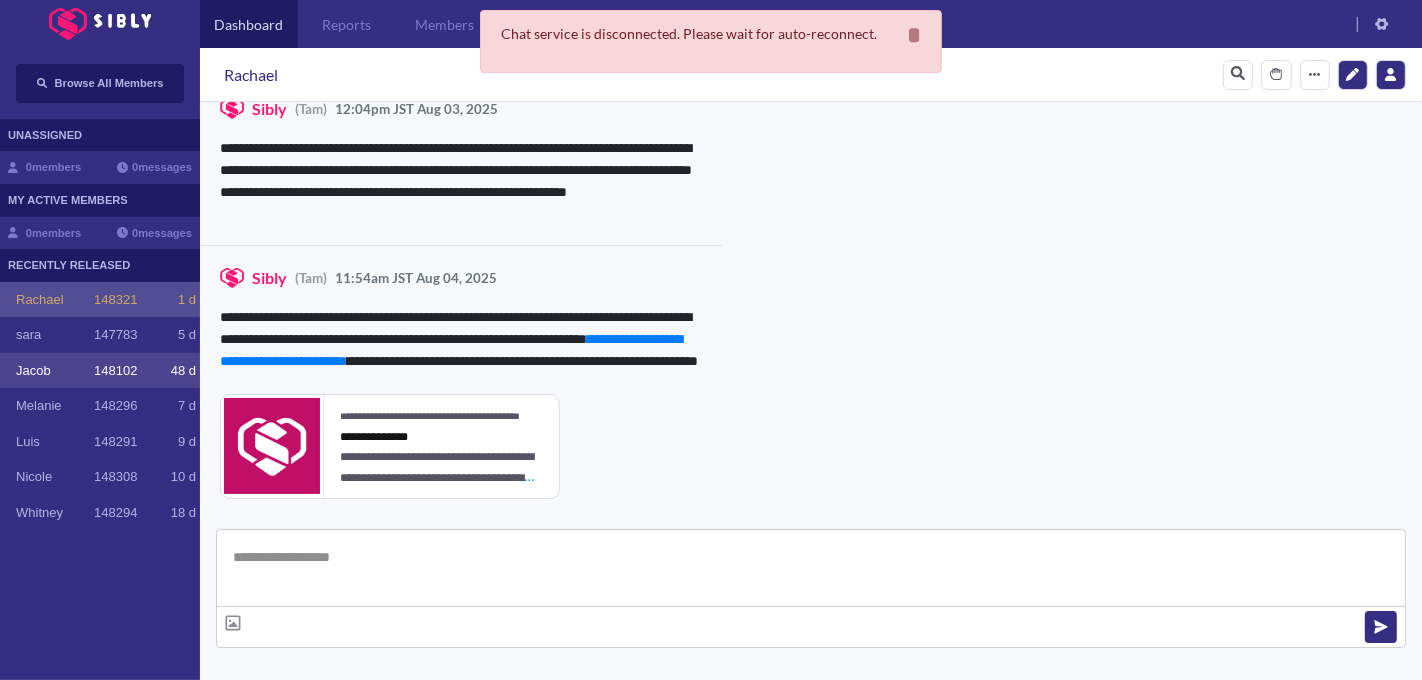 click on "[FIRST] 148102 48 d" at bounding box center [100, 371] 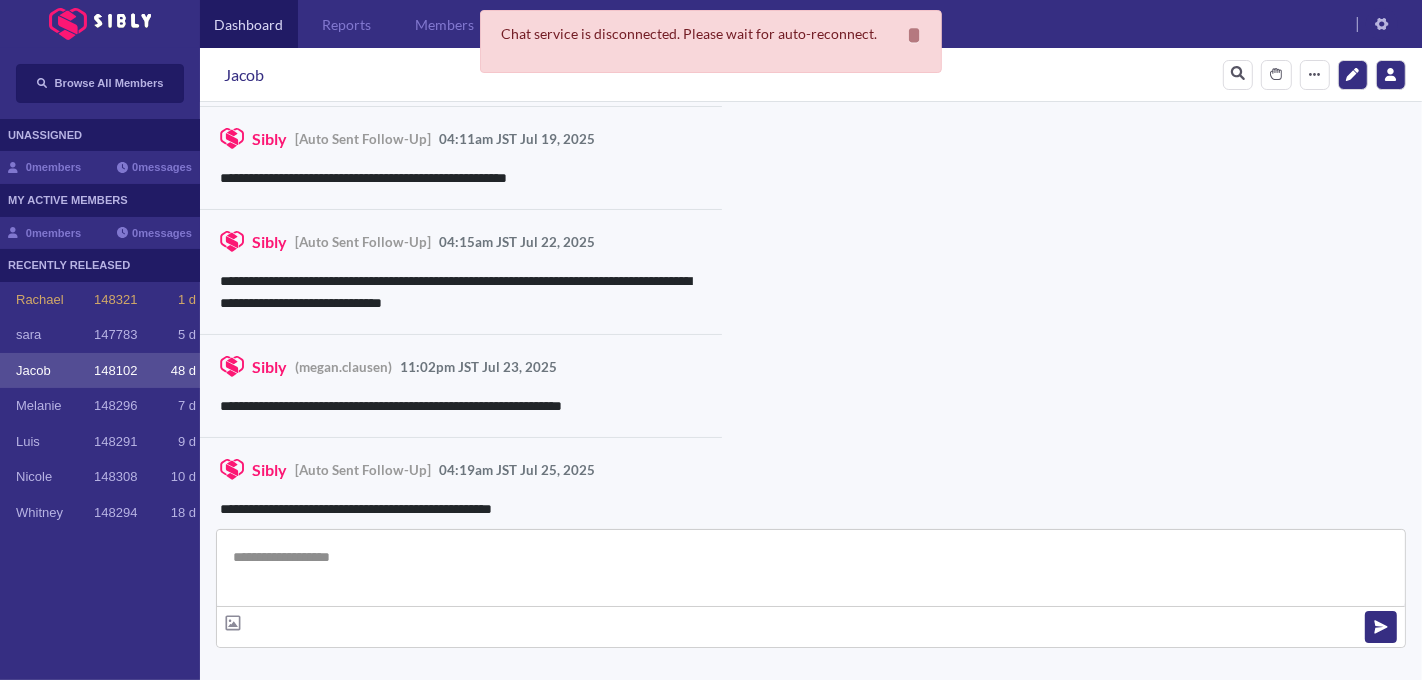 scroll, scrollTop: 3174, scrollLeft: 0, axis: vertical 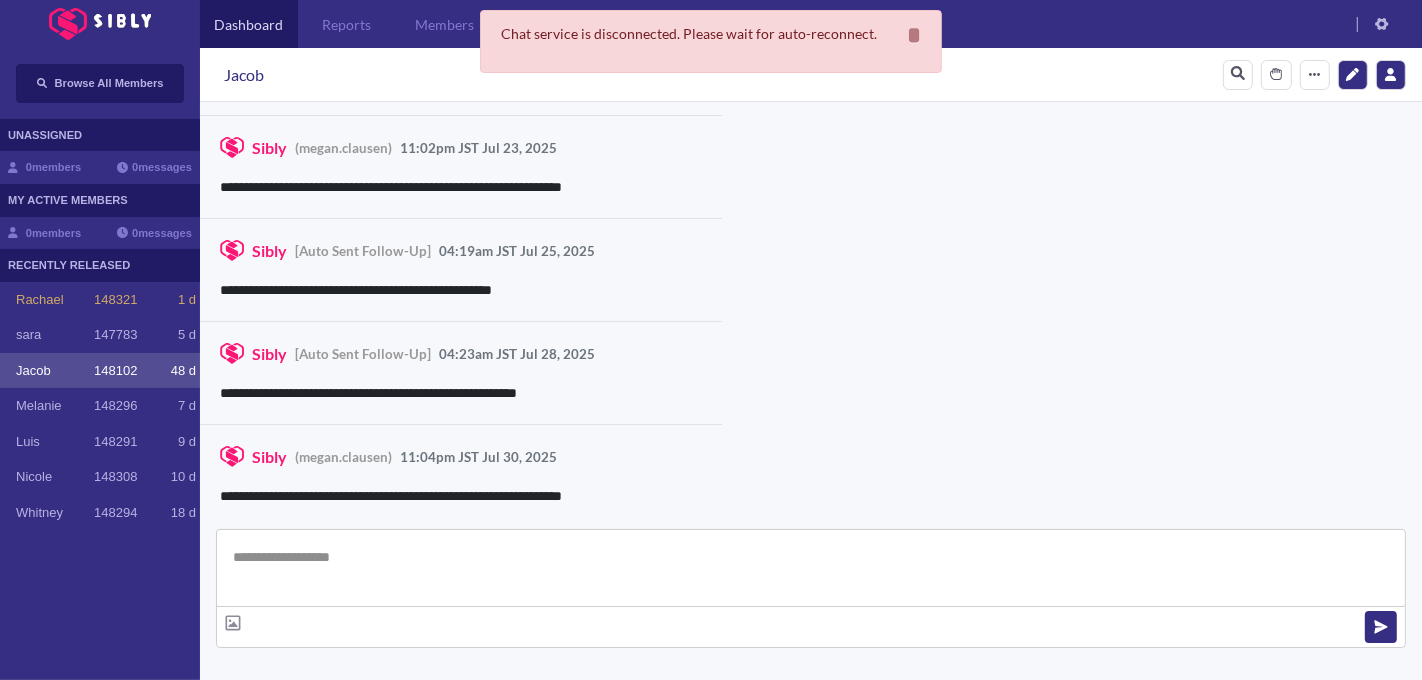 type on "**********" 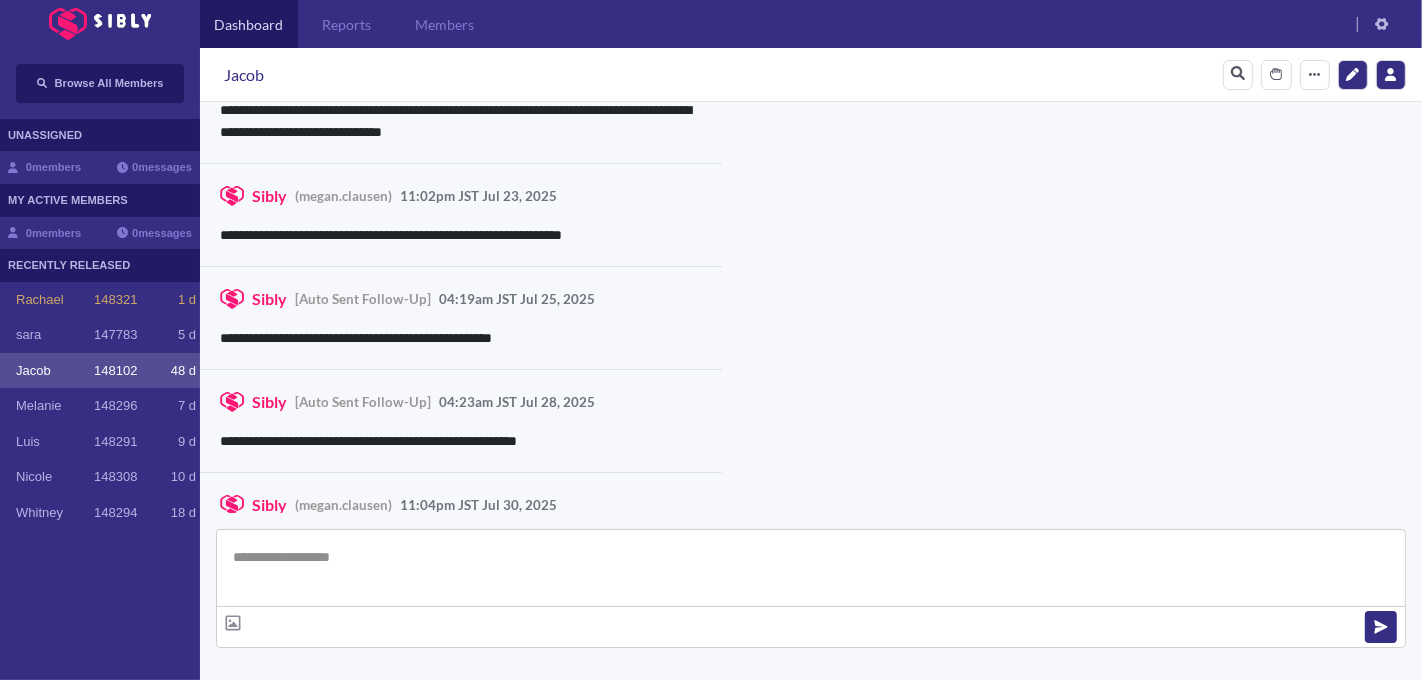 scroll, scrollTop: 3222, scrollLeft: 0, axis: vertical 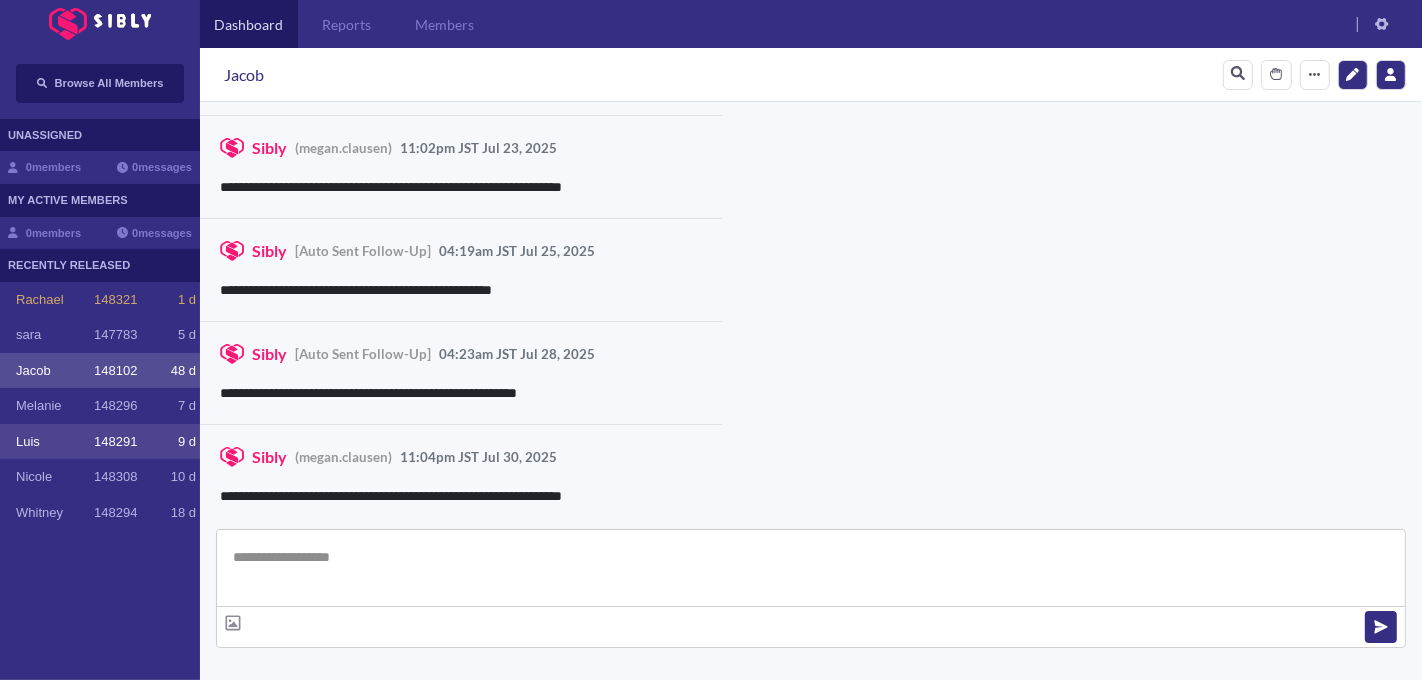 click on "Luis 148291 9 d" at bounding box center [100, 442] 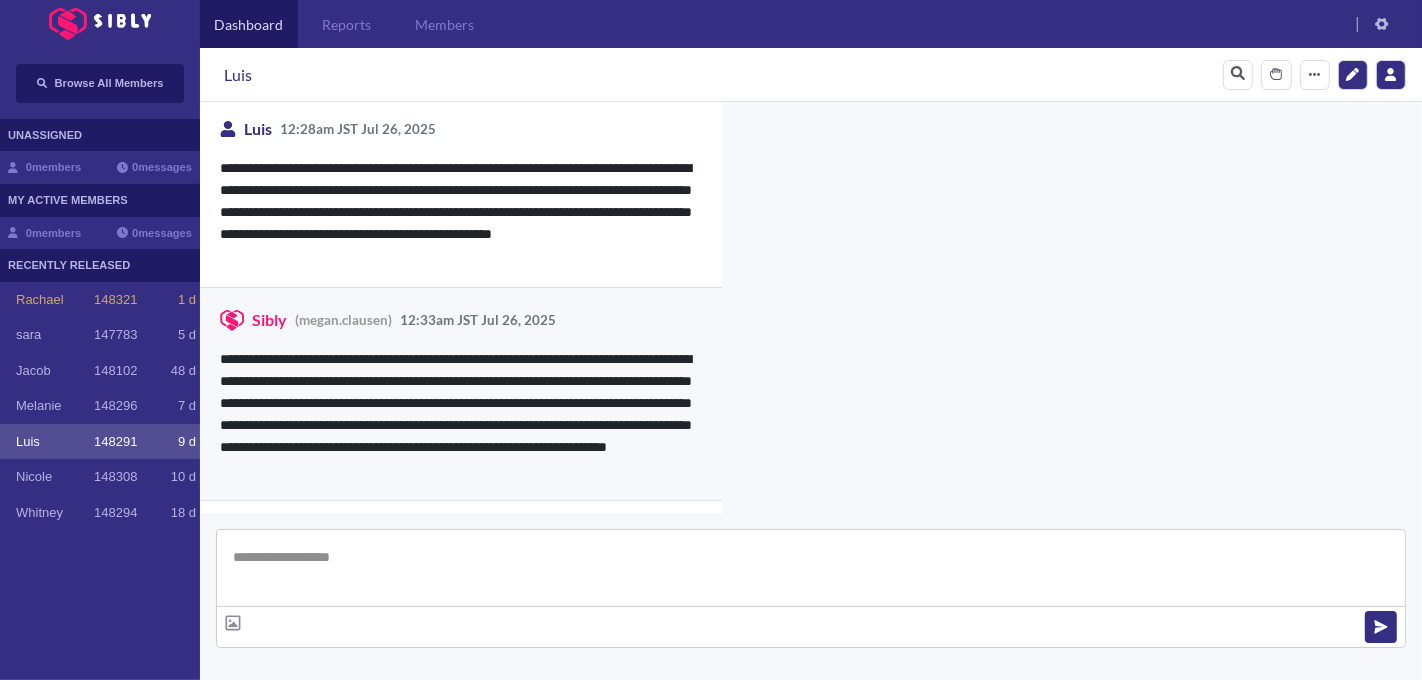 scroll, scrollTop: 4673, scrollLeft: 0, axis: vertical 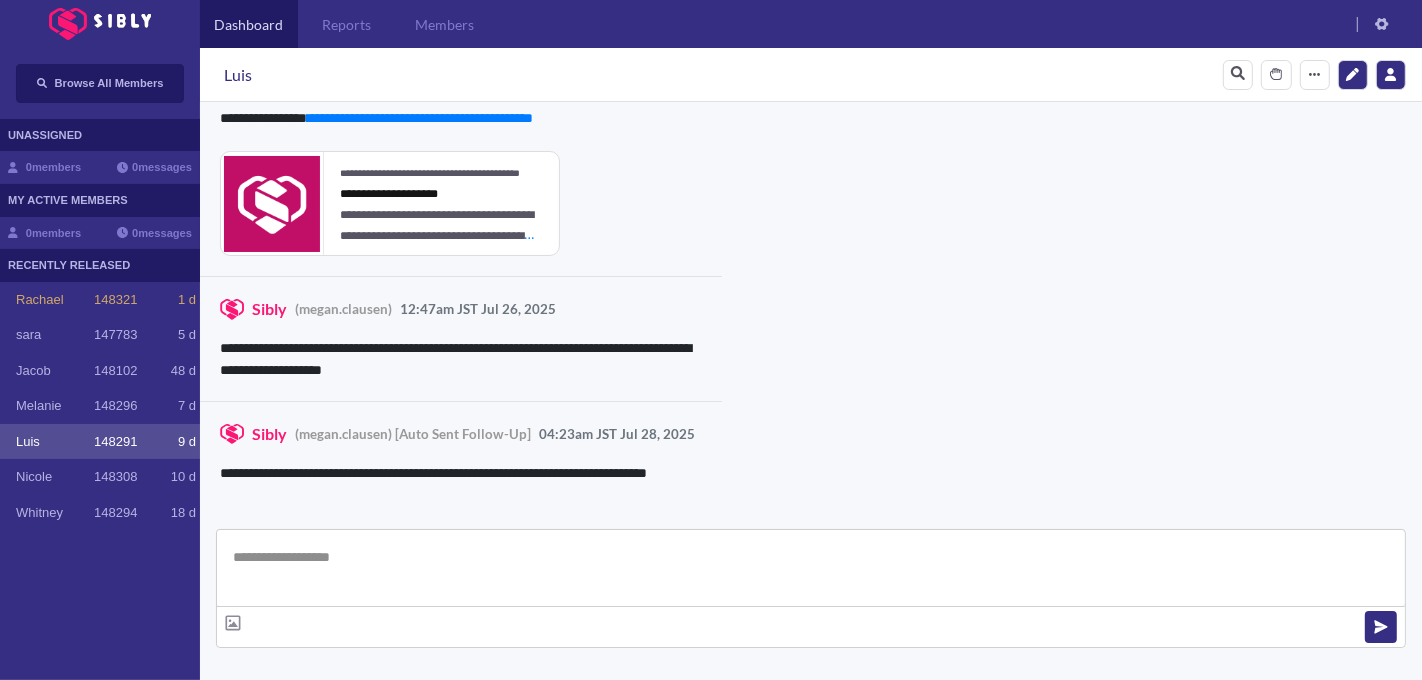 type on "**********" 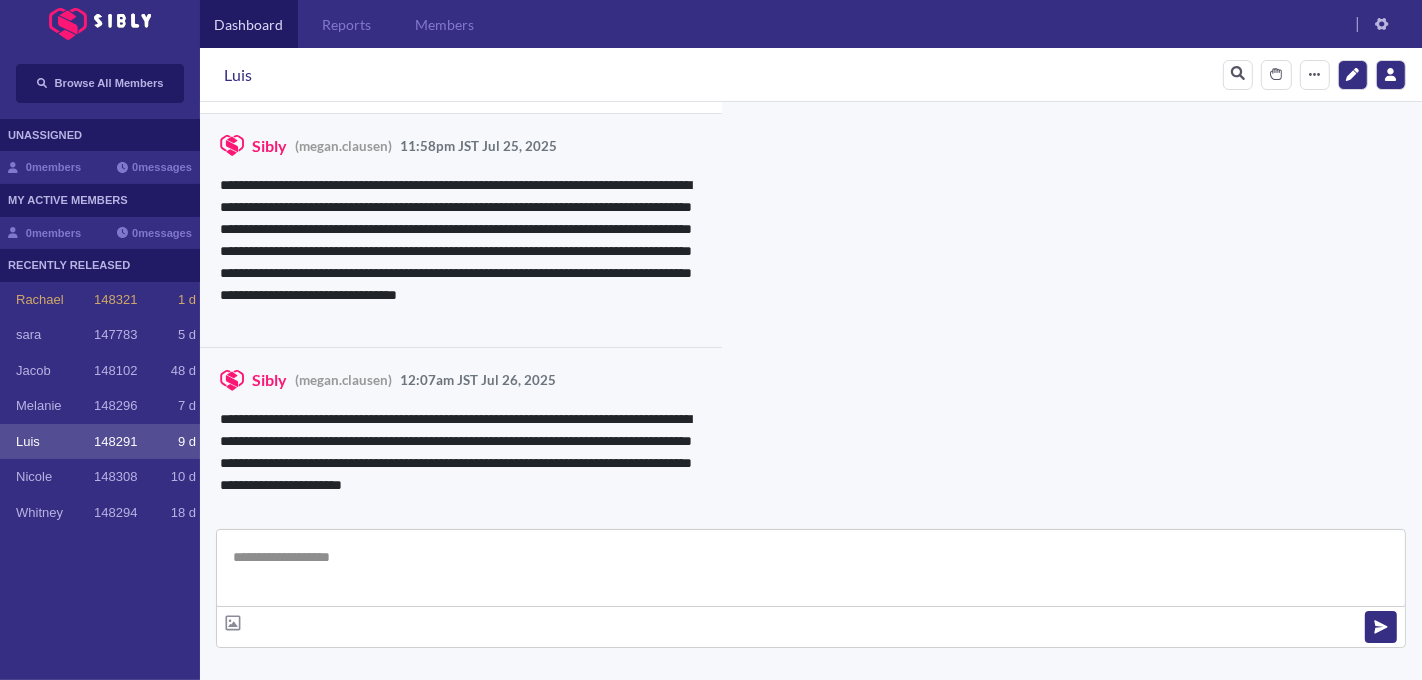 scroll, scrollTop: 4673, scrollLeft: 0, axis: vertical 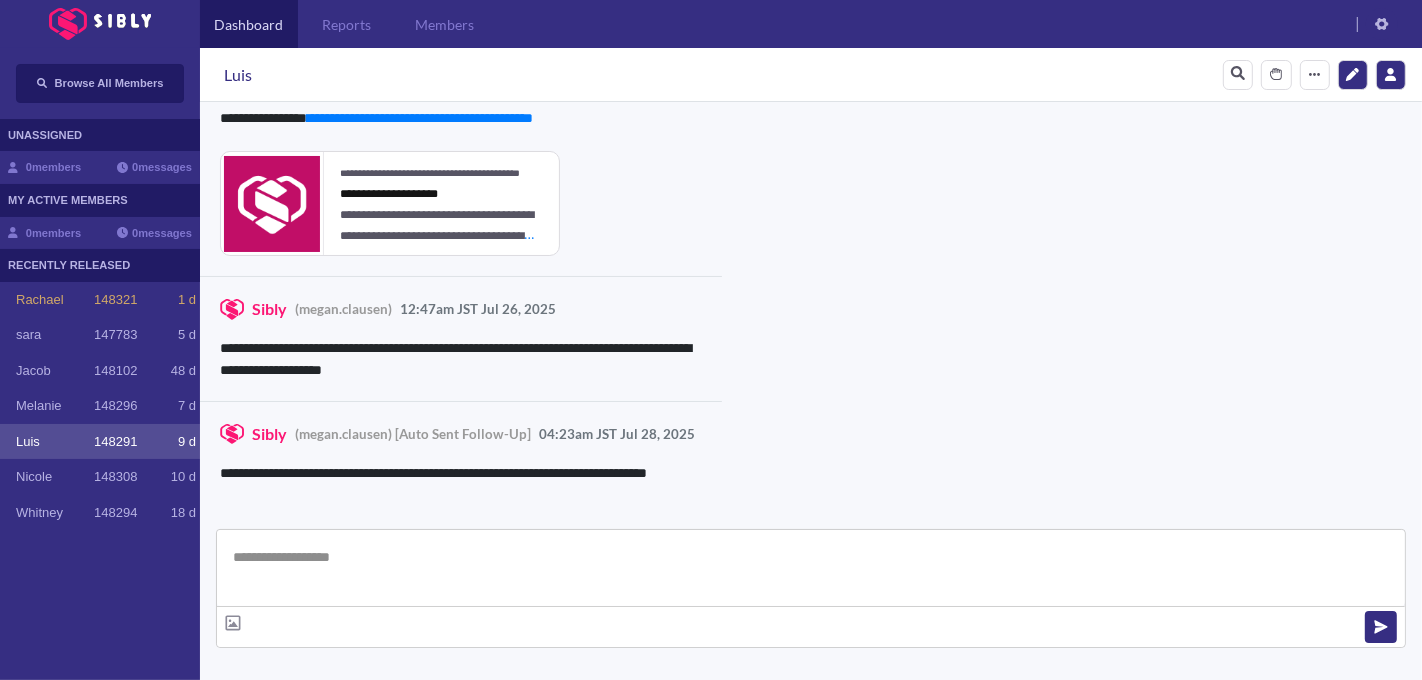 click on "RECENTLY RELEASED" at bounding box center (100, 265) 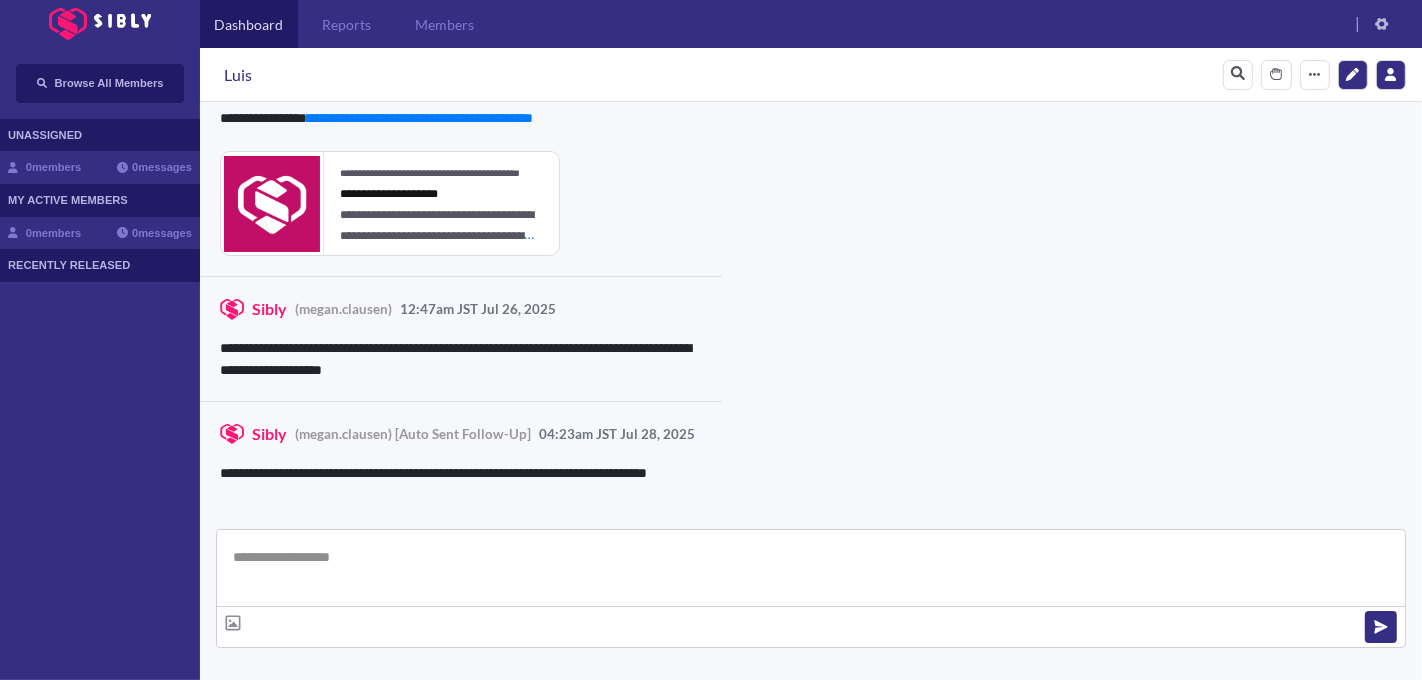 click on "Browse All Members UNASSIGNED 0   members 0   messages MY ACTIVE MEMBERS 0   members 0   messages RECENTLY RELEASED [FIRST] 148321 1 d [FIRST] 147783 5 d [FIRST] 148102 48 d [FIRST] 148296 7 d [FIRST] 148291 9 d [FIRST] 148308 10 d [FIRST] 148294 18 d" at bounding box center [100, 364] 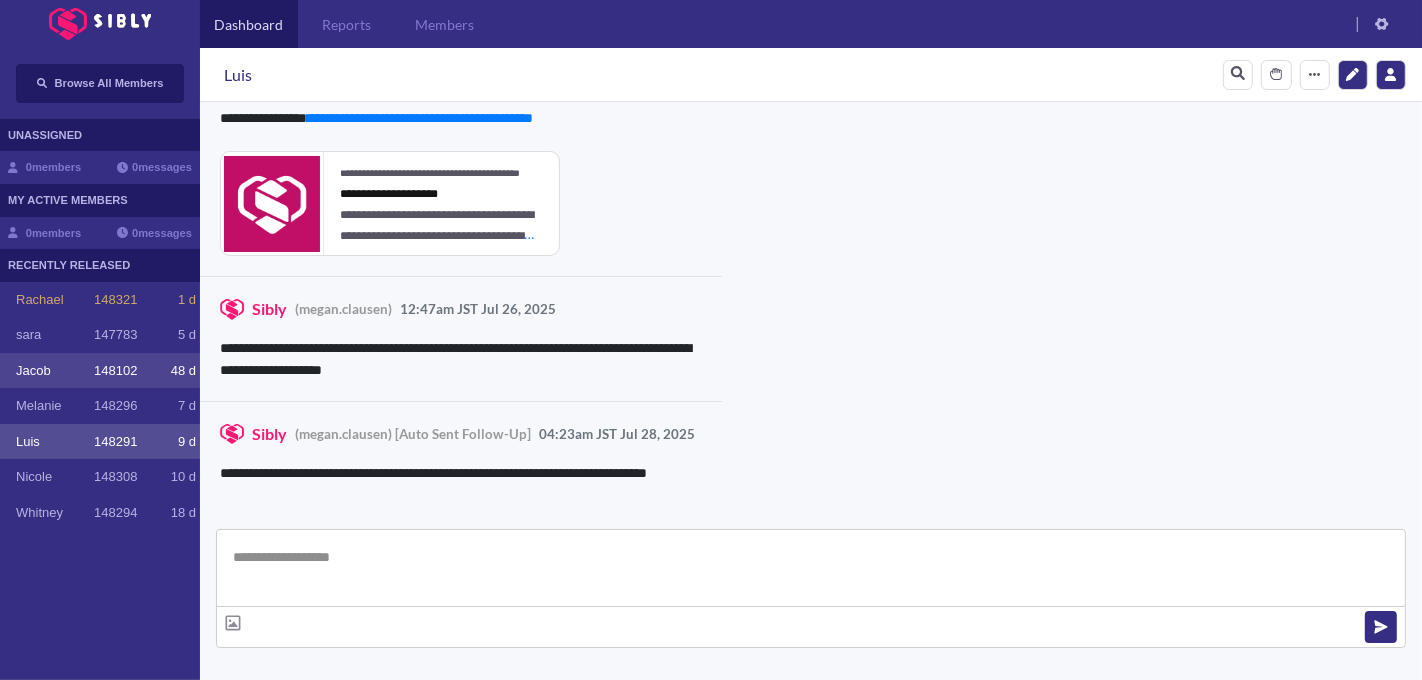 click on "Jacob" at bounding box center [55, 371] 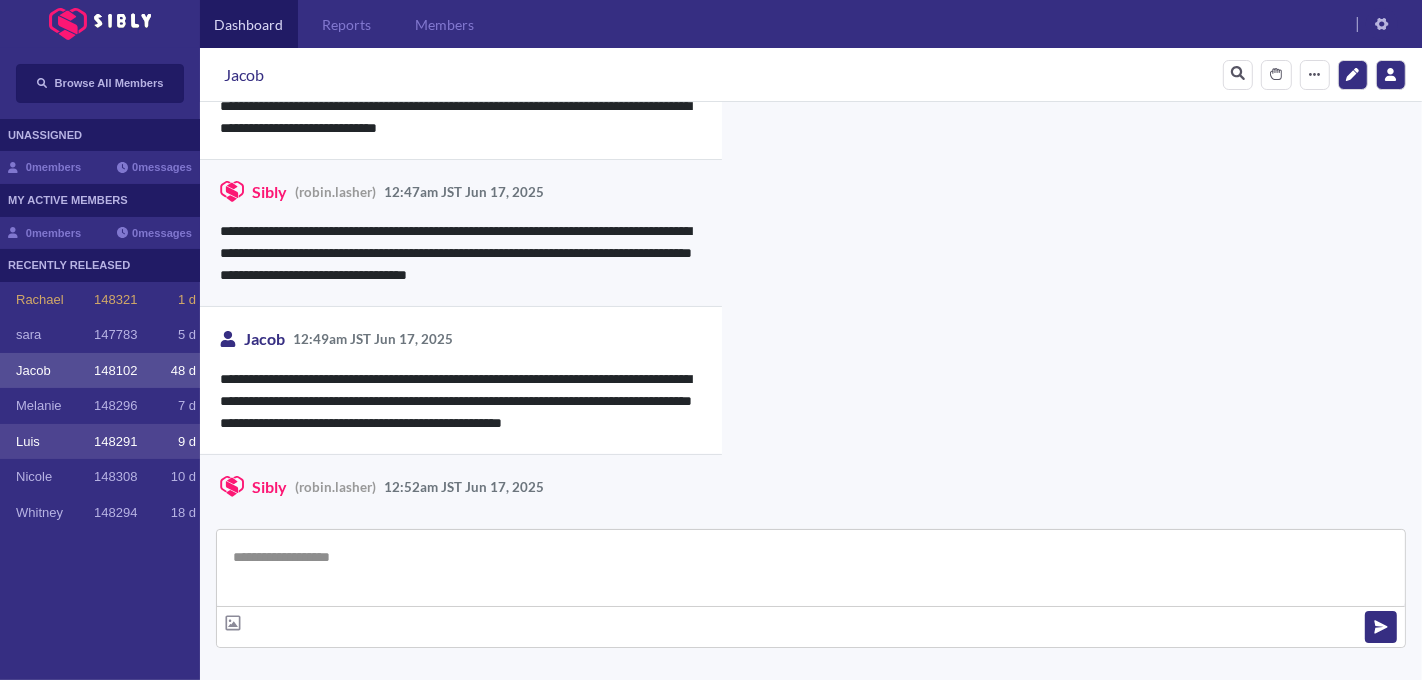 scroll, scrollTop: 1608, scrollLeft: 0, axis: vertical 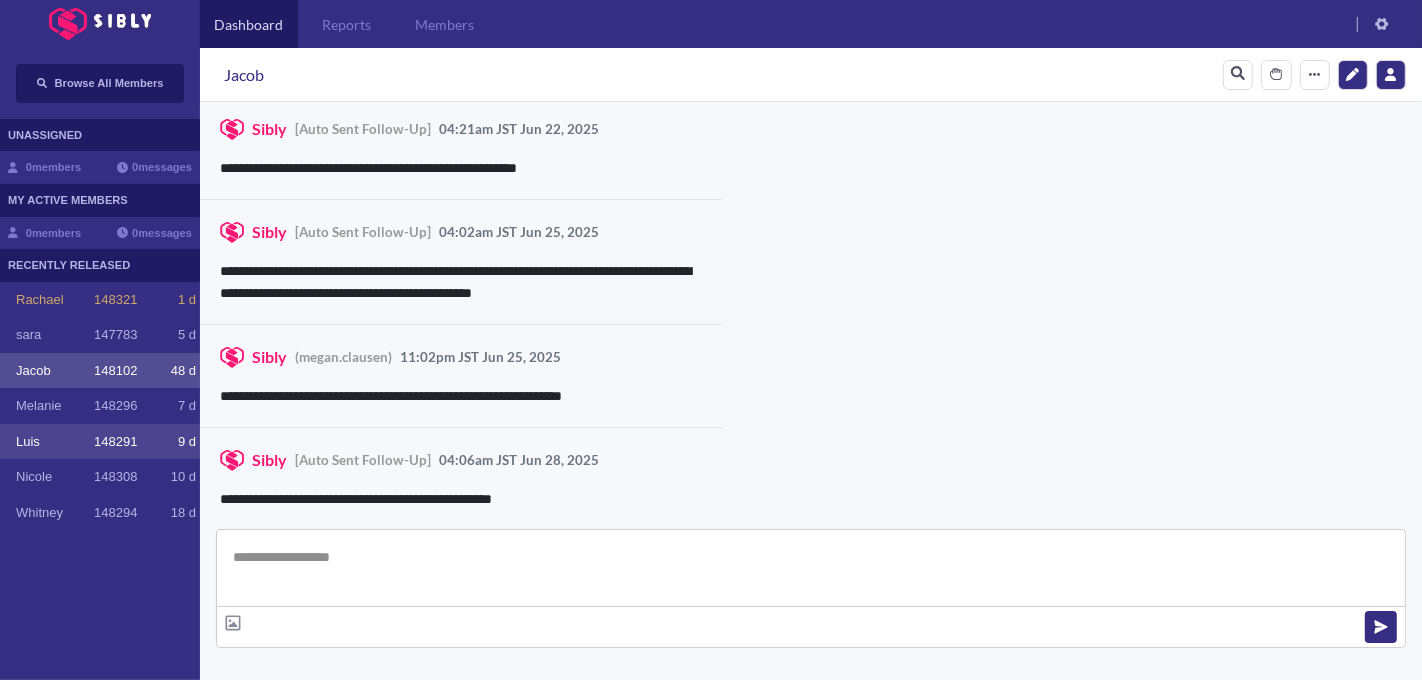 click on "Luis 148291 9 d" at bounding box center (100, 442) 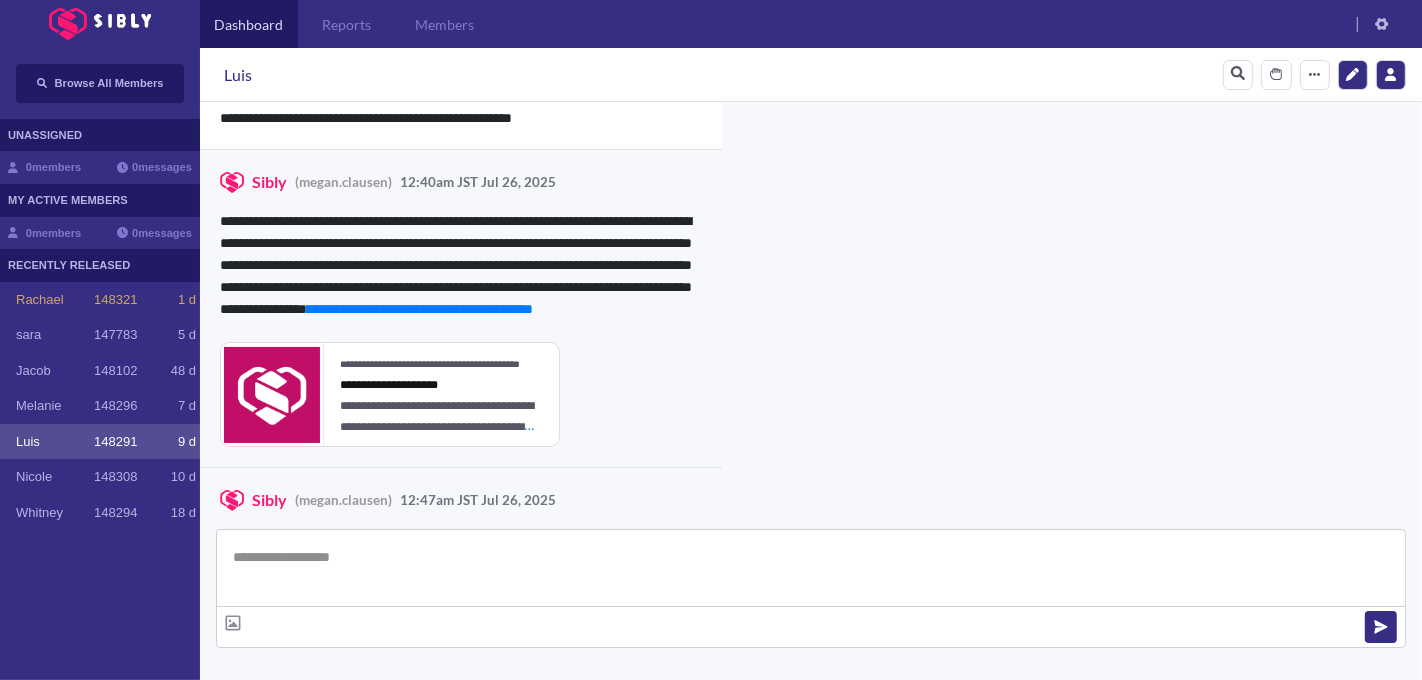 scroll, scrollTop: 4673, scrollLeft: 0, axis: vertical 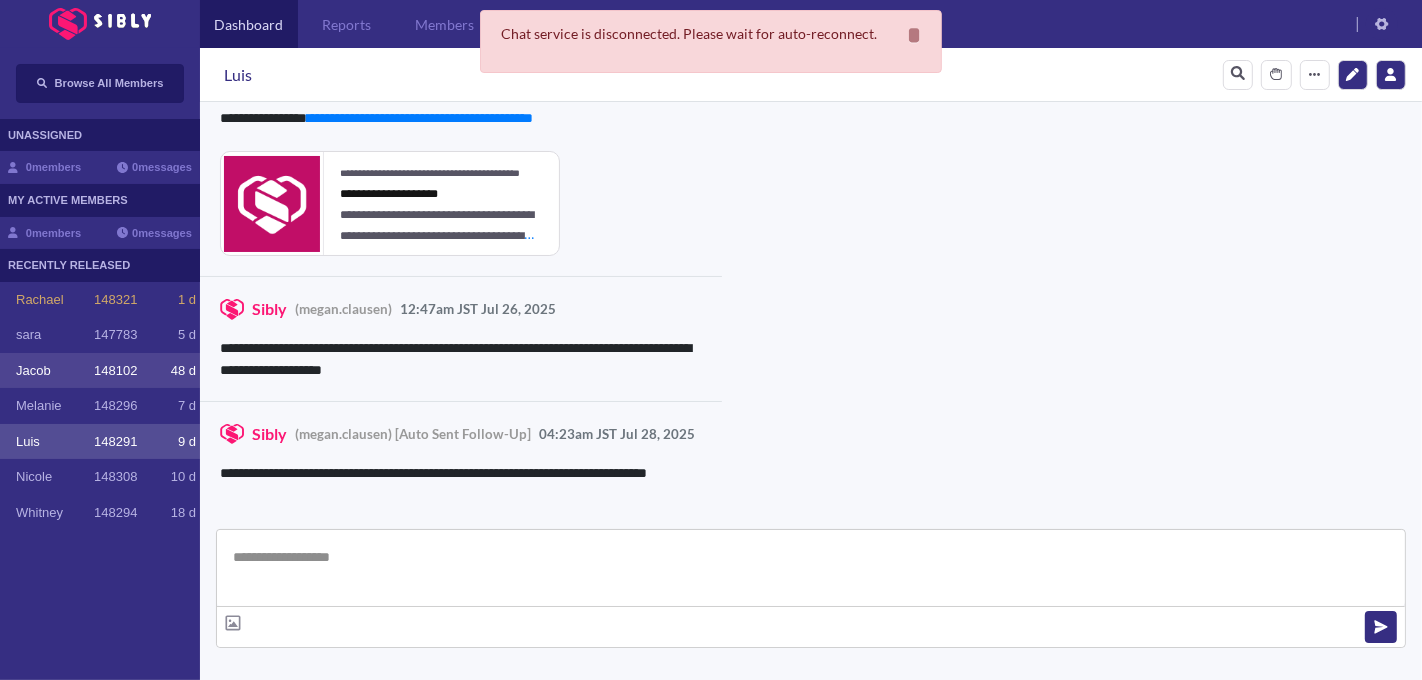 click on "[FIRST] 148102 48 d" at bounding box center [100, 371] 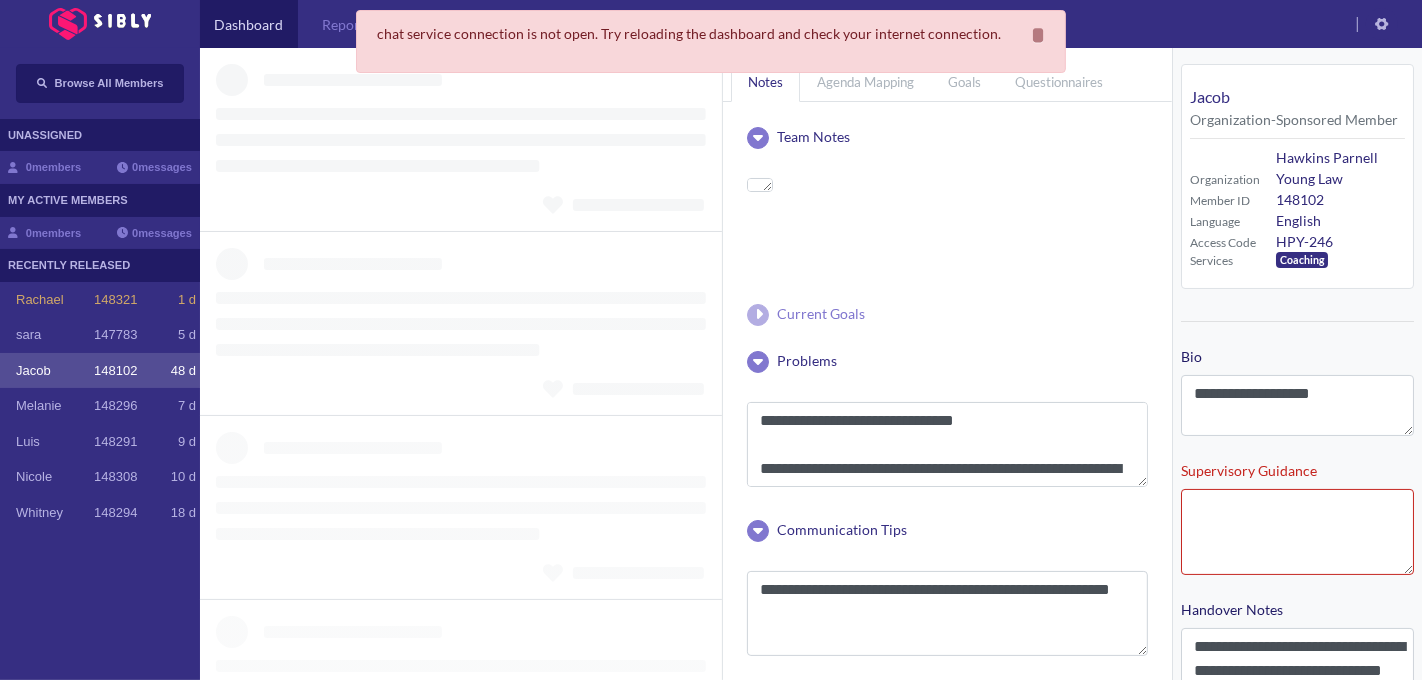 type on "**********" 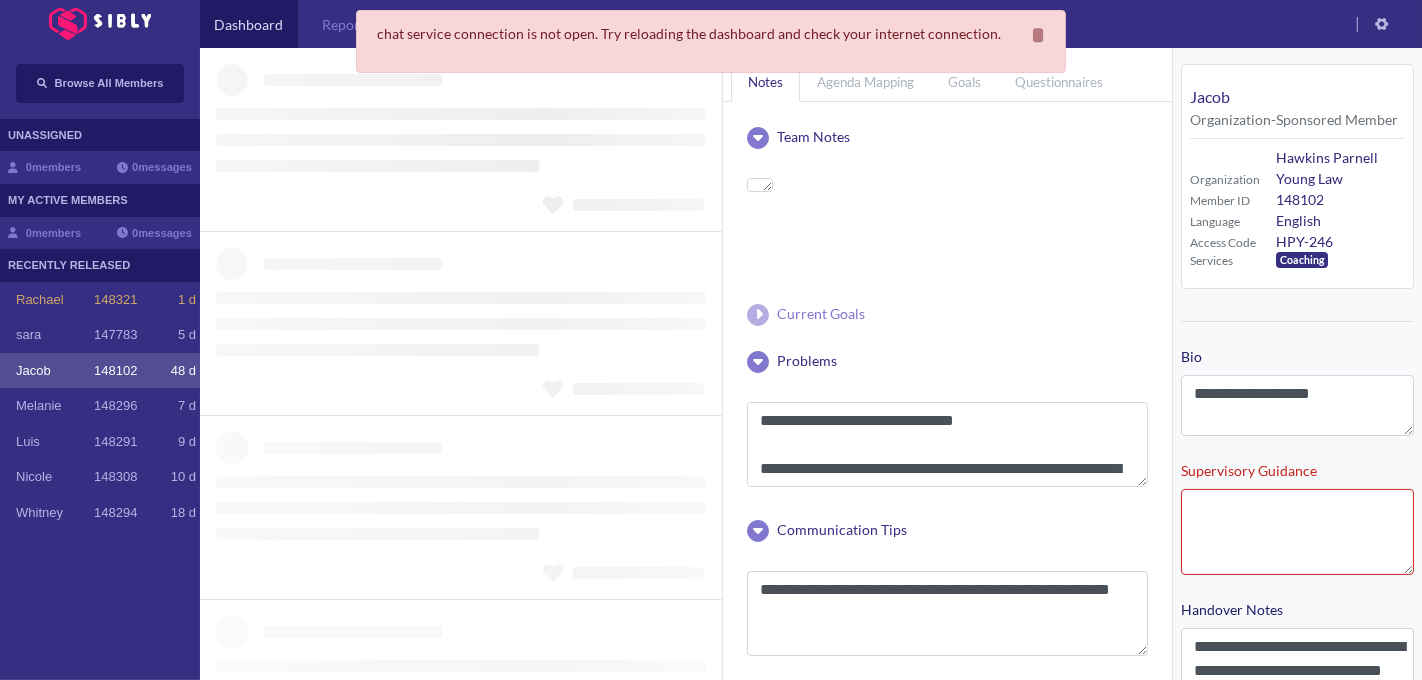type on "**********" 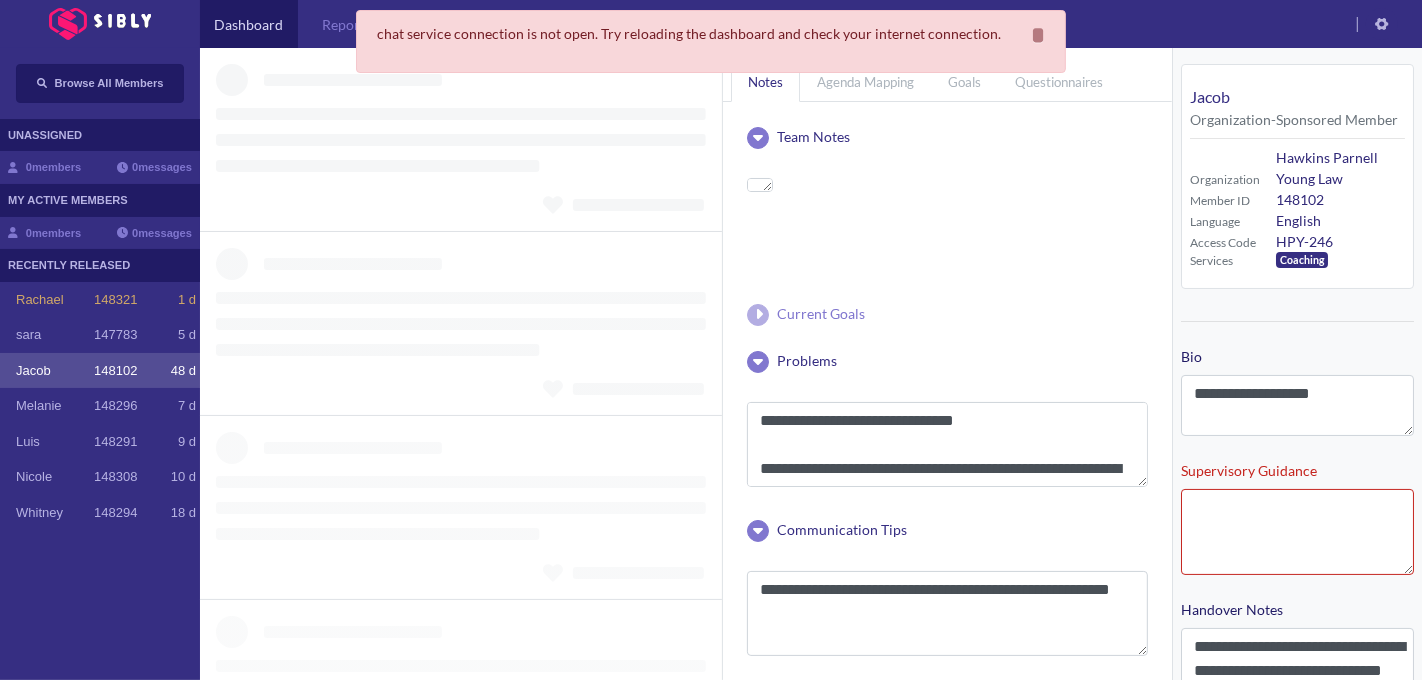 type on "**********" 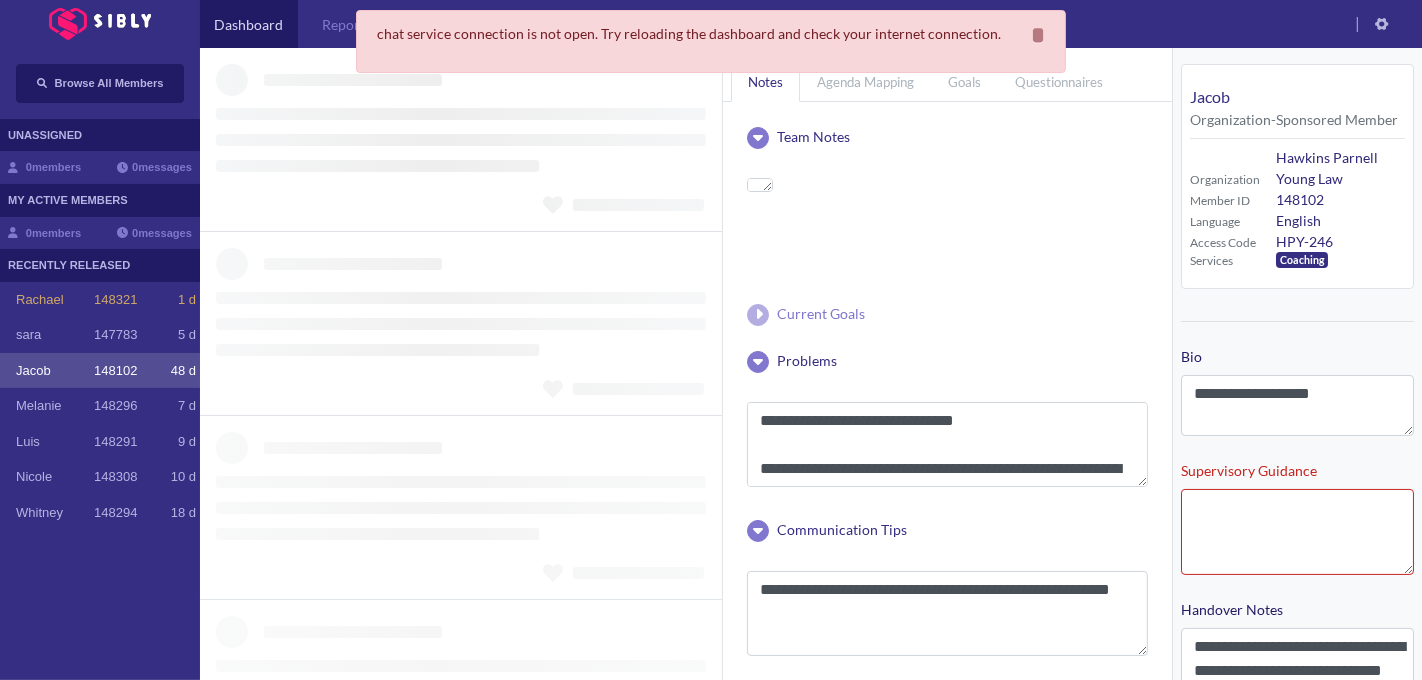 type on "**********" 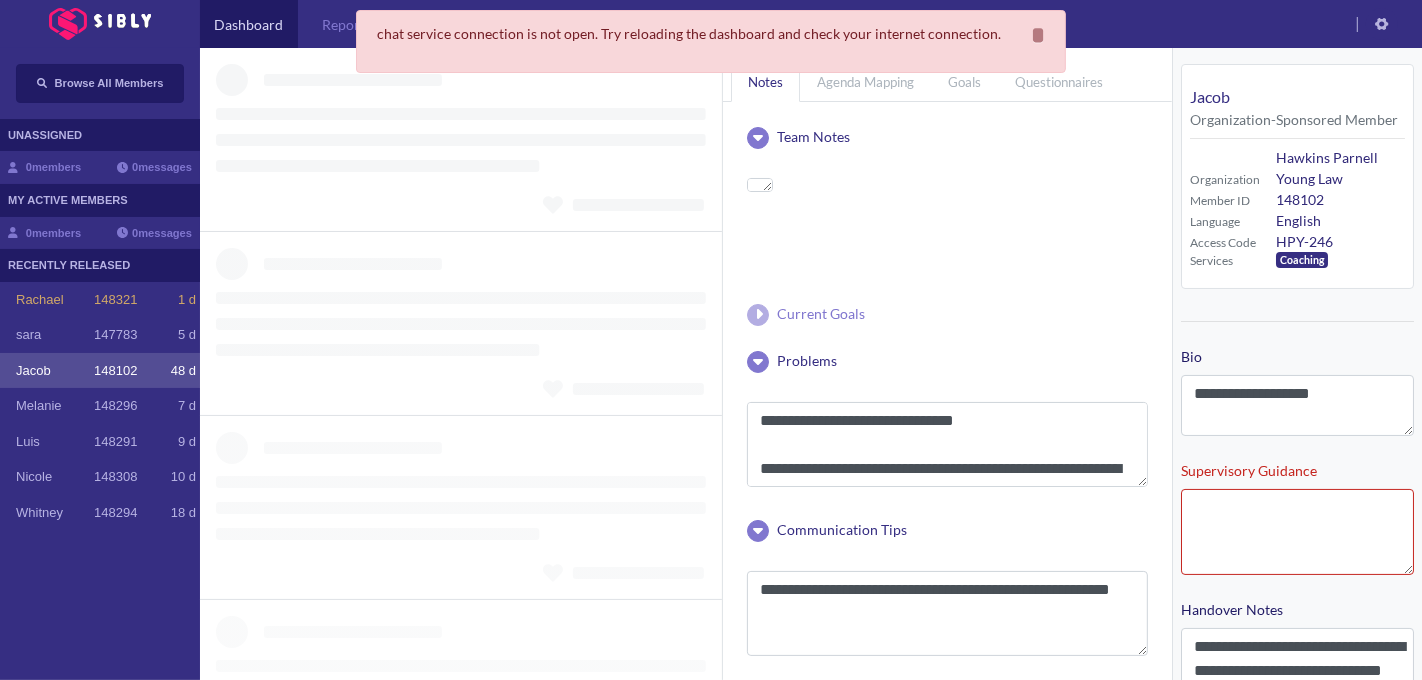 type on "**********" 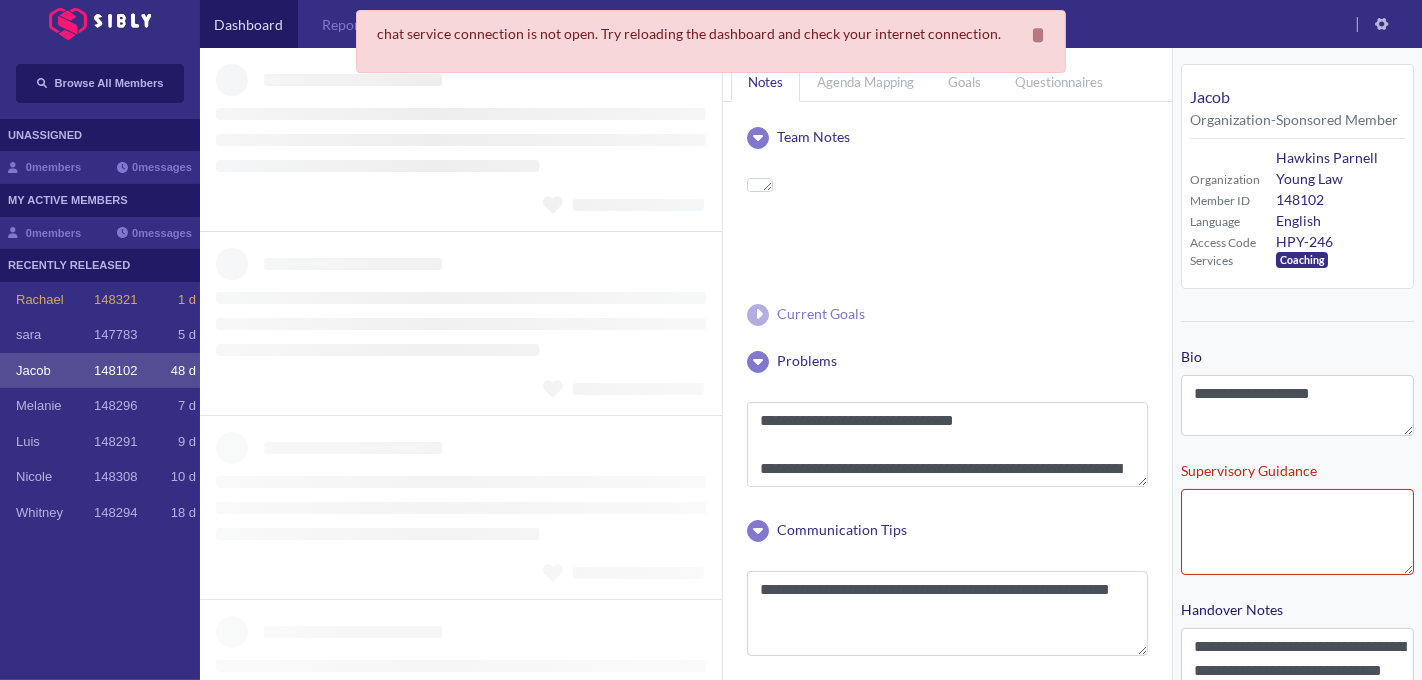 type on "**********" 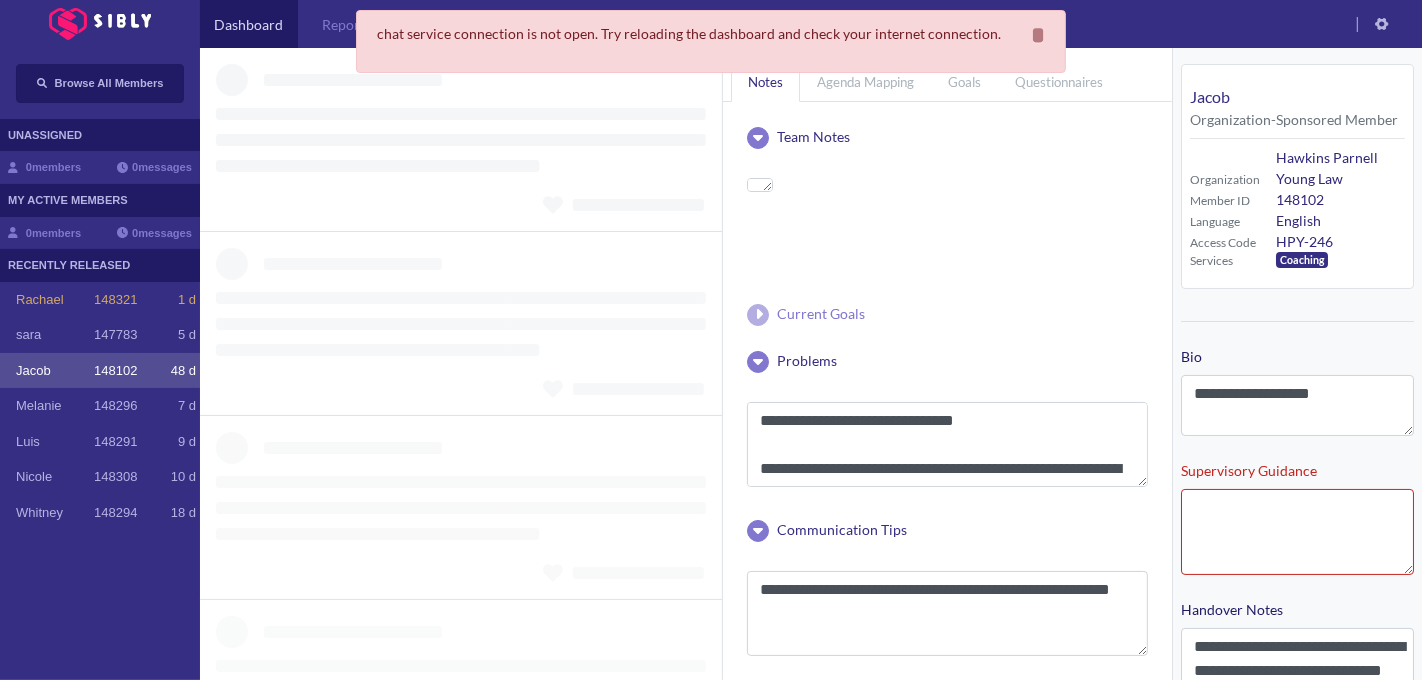 type on "**********" 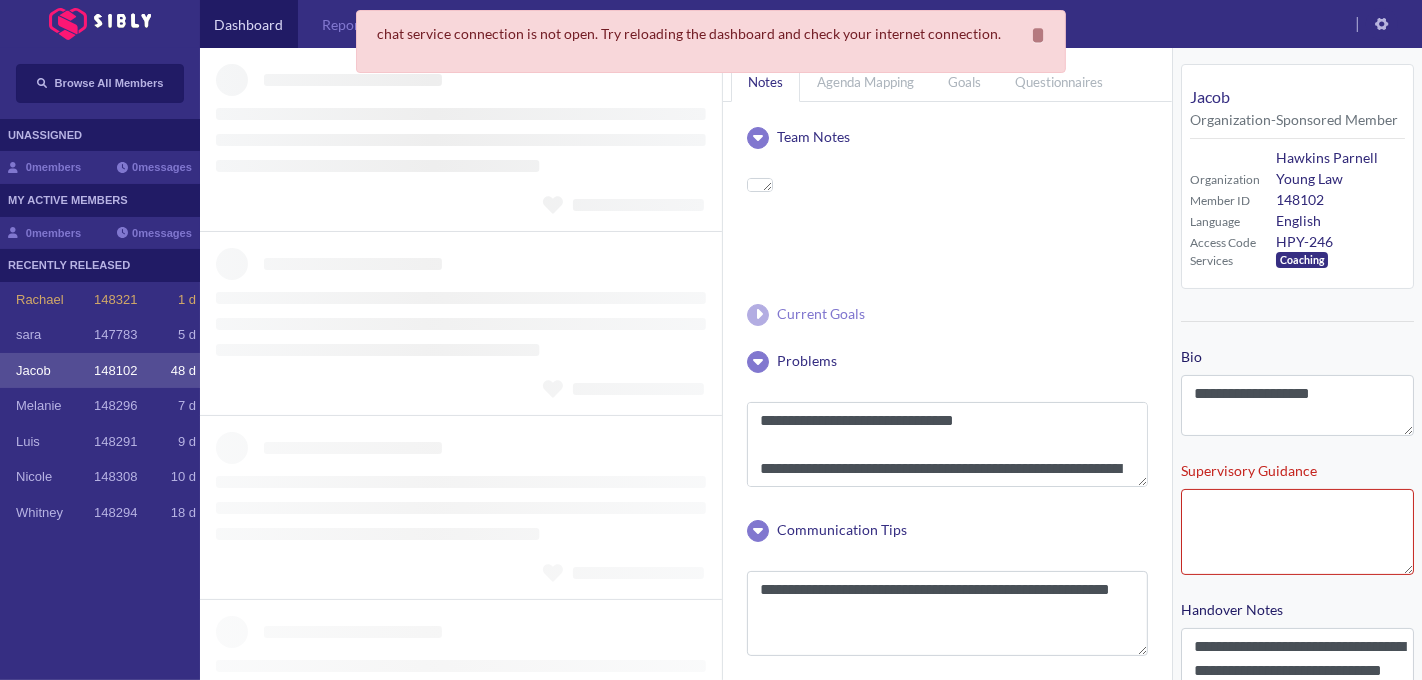 type on "**********" 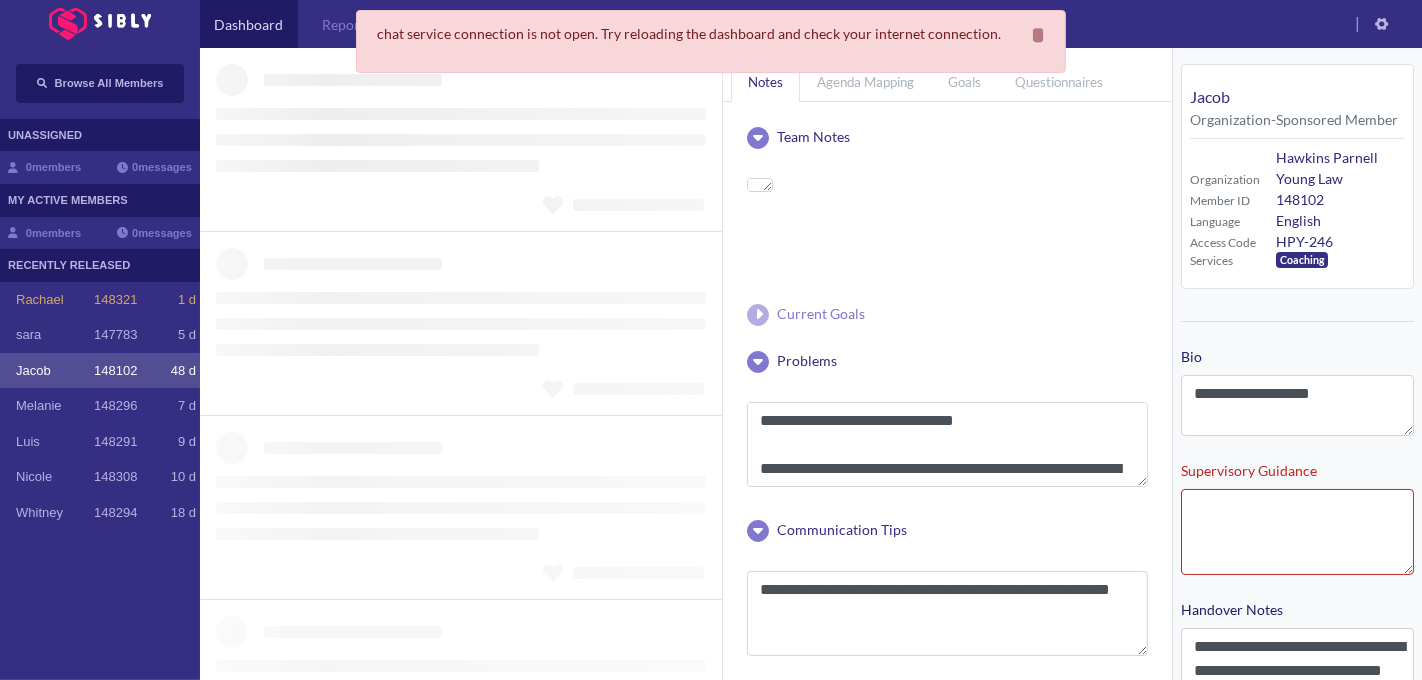 type on "**********" 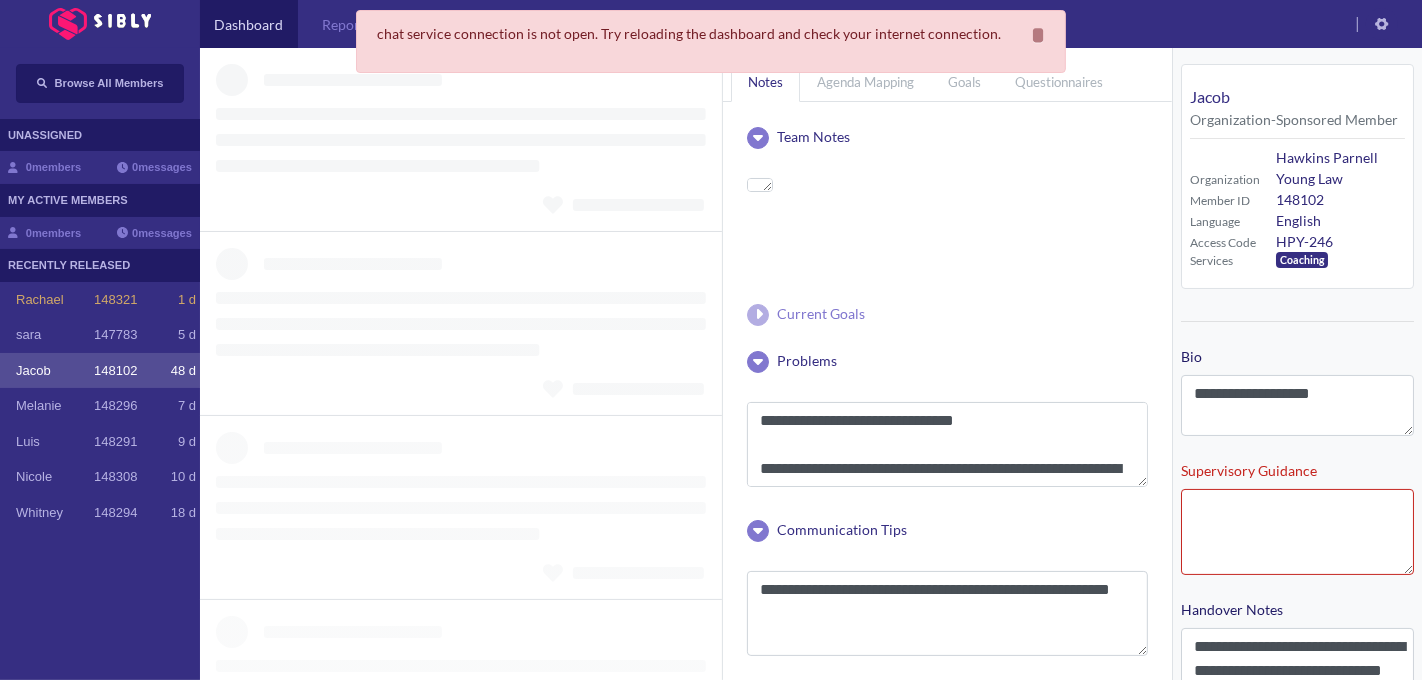 type on "**********" 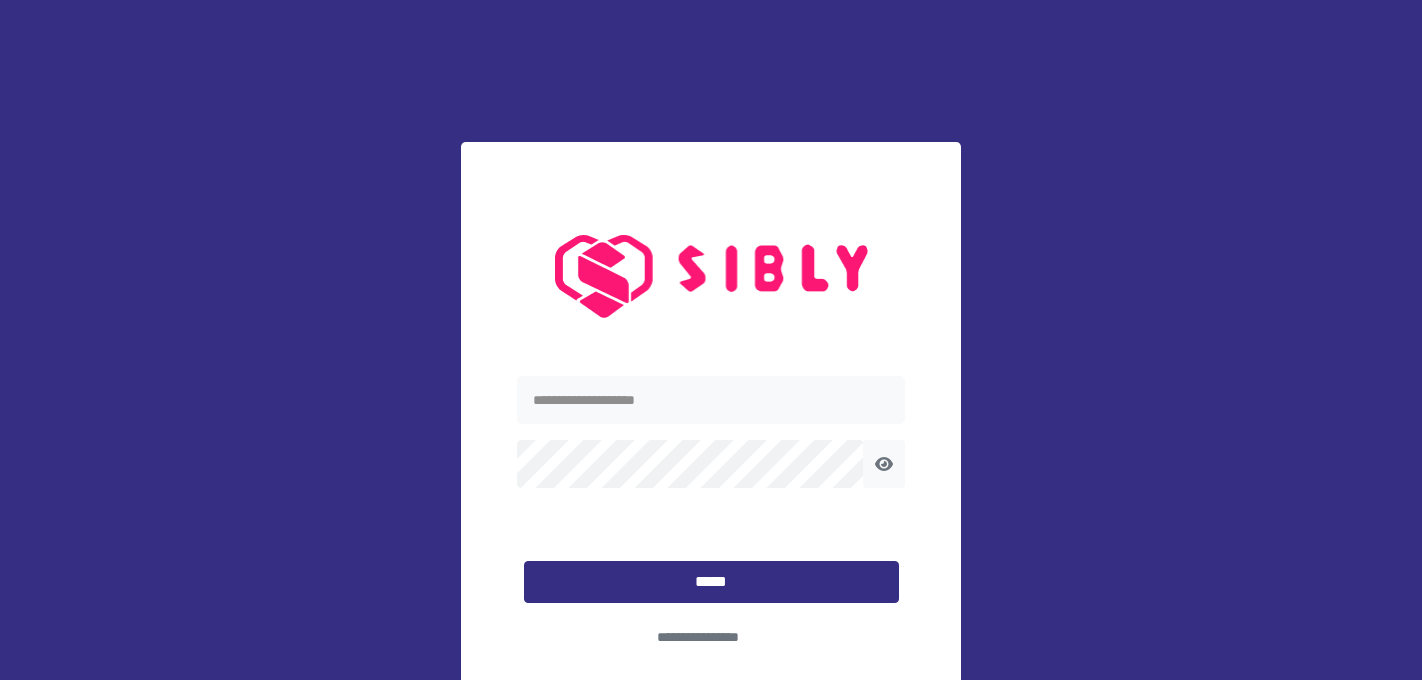 scroll, scrollTop: 0, scrollLeft: 0, axis: both 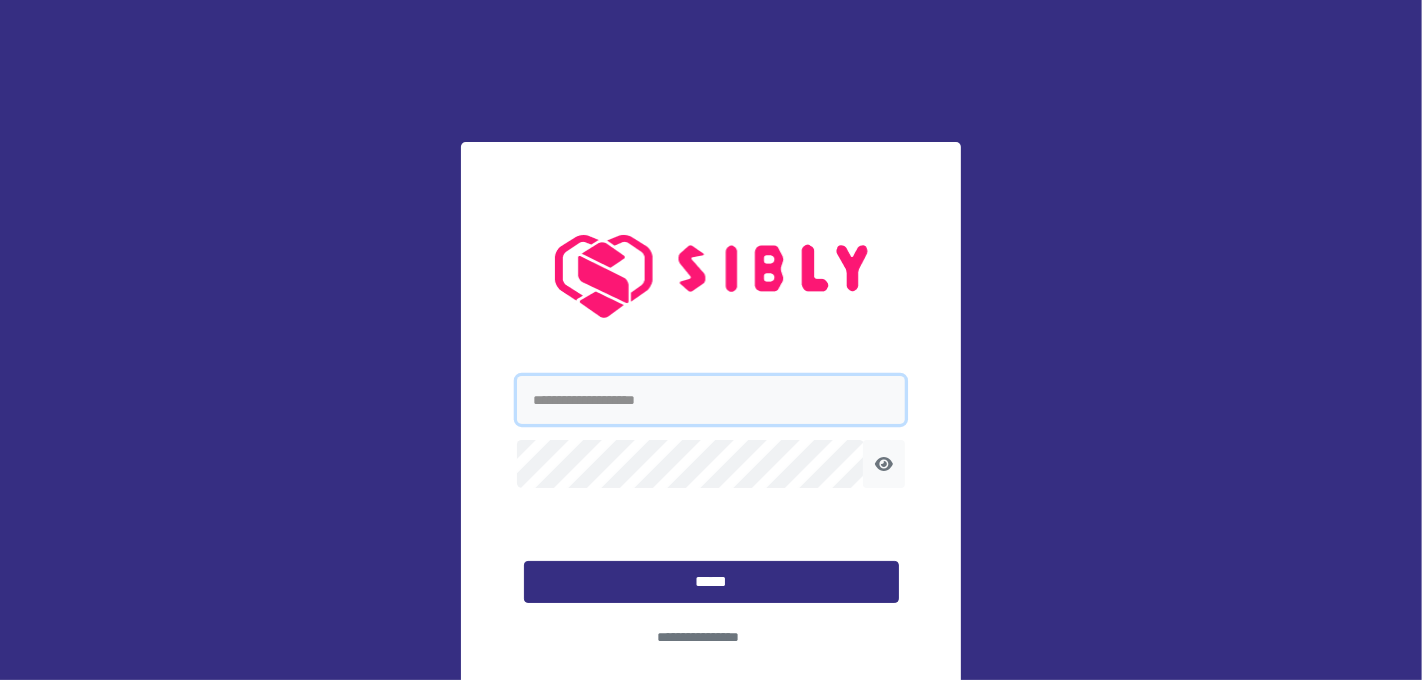click at bounding box center (711, 400) 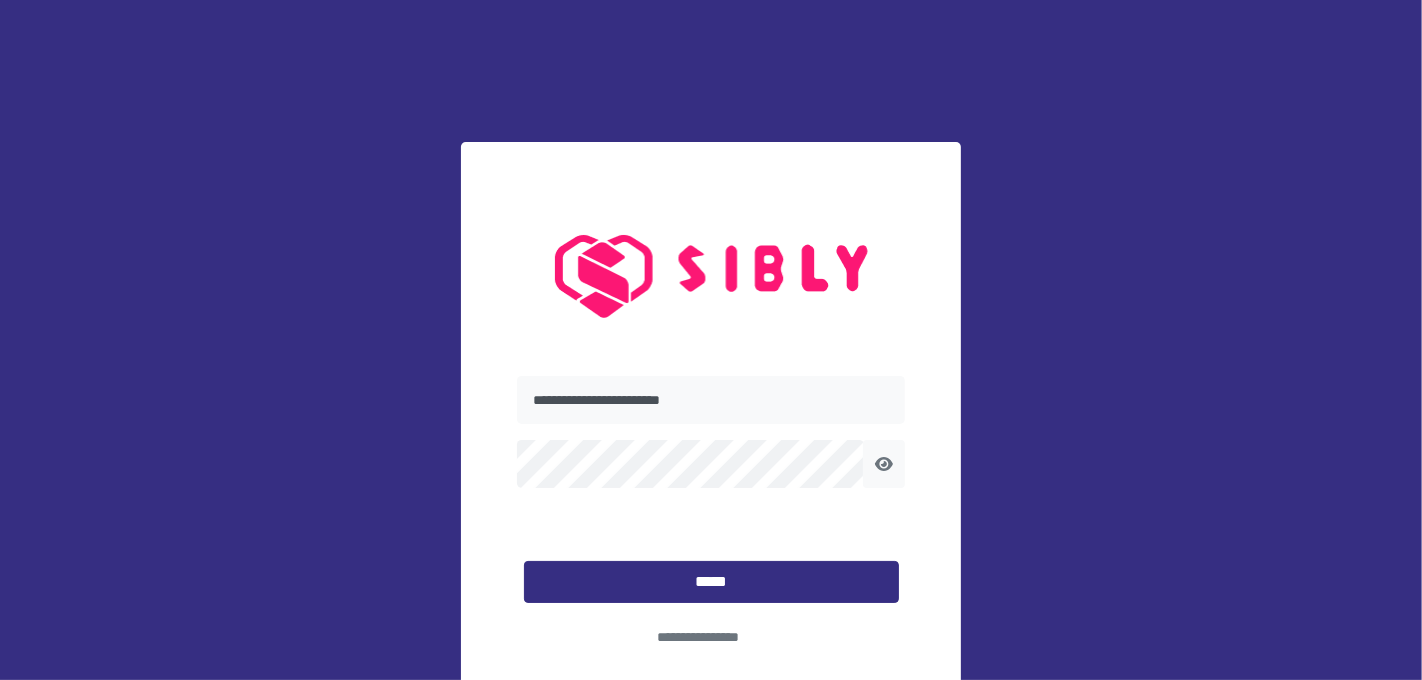 click 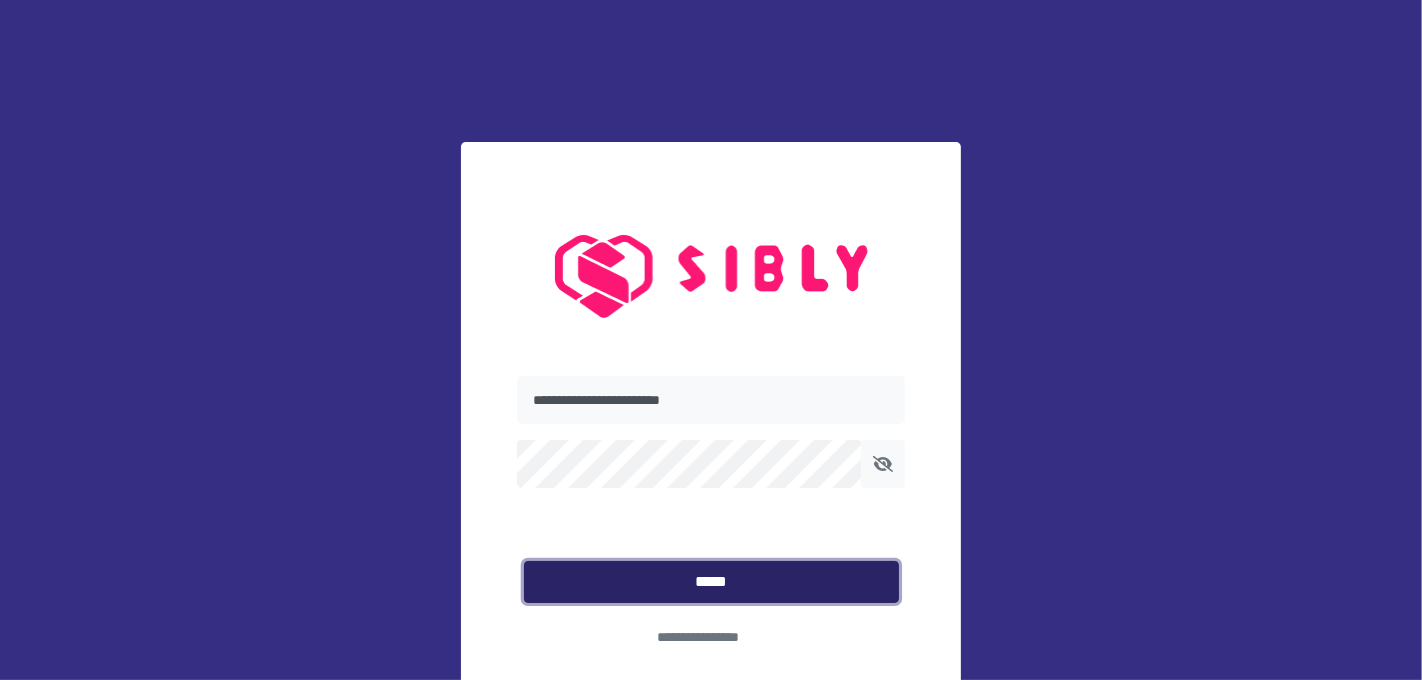 click on "*****" at bounding box center [711, 581] 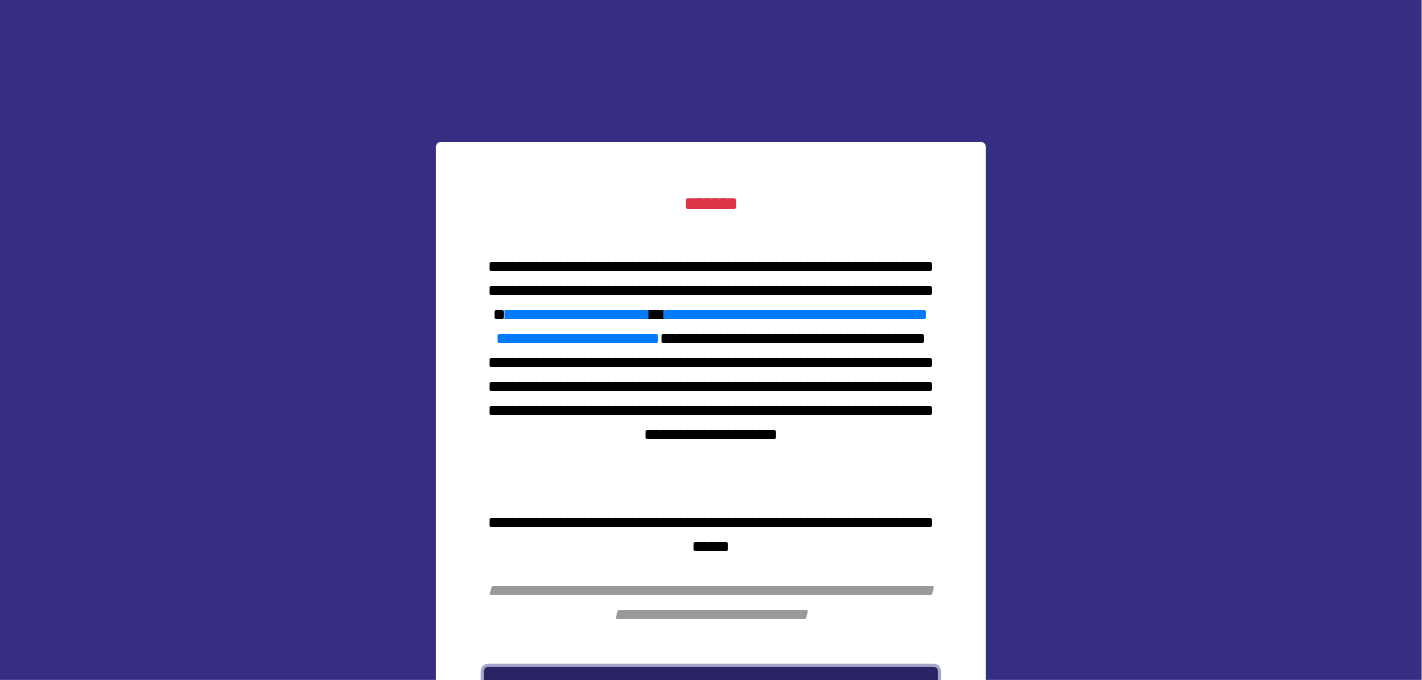 click on "*******" at bounding box center (711, 685) 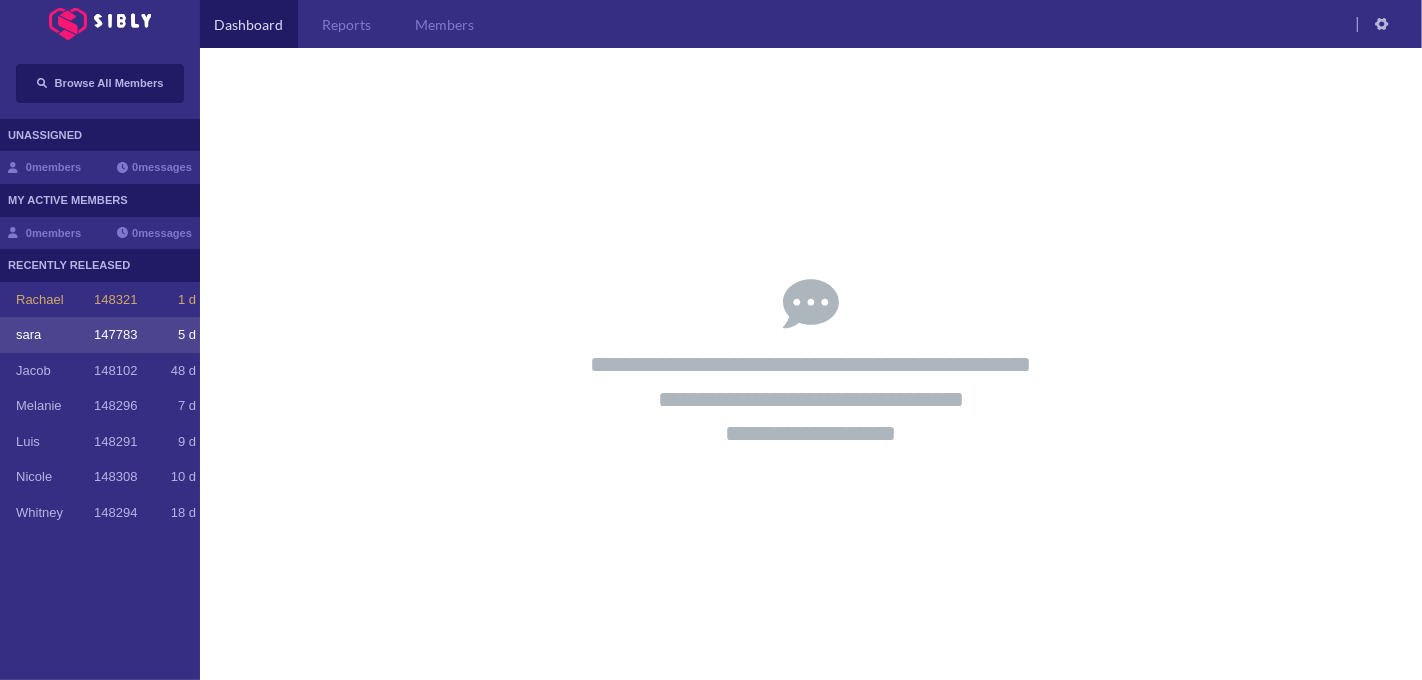 click on "147783" at bounding box center (115, 335) 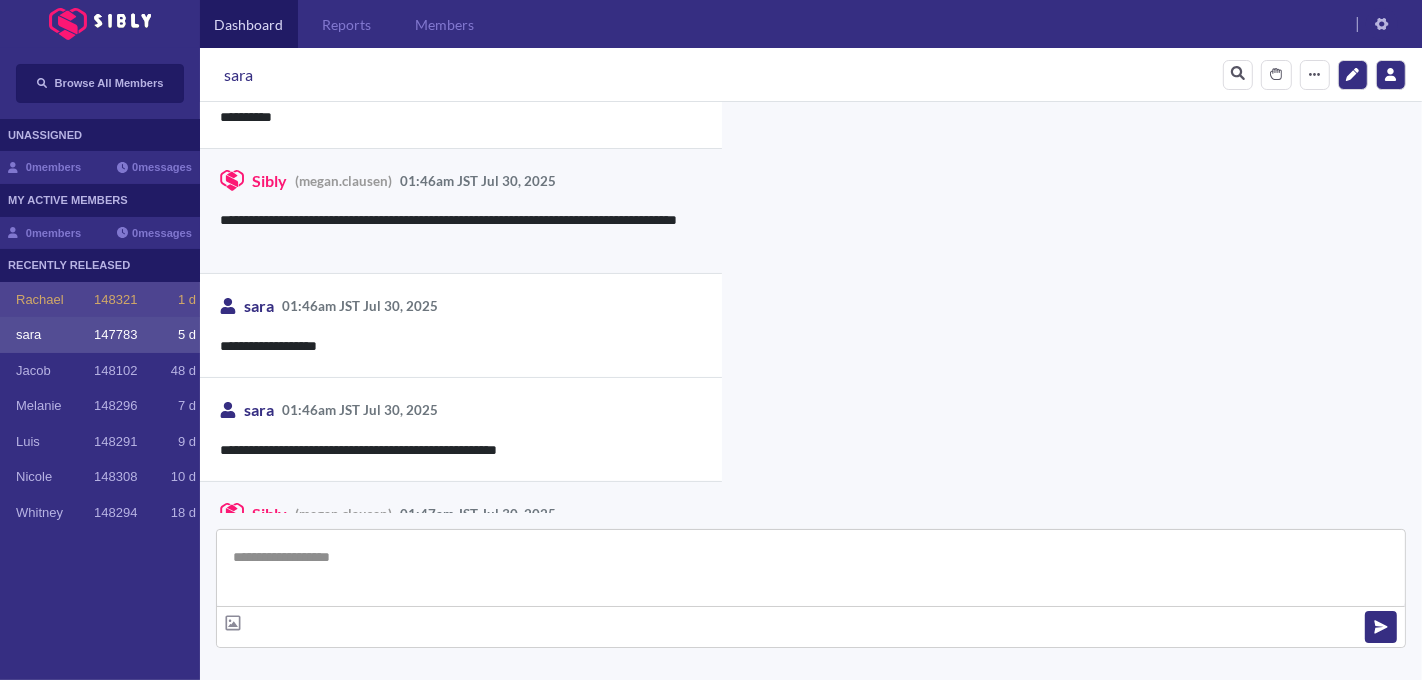 scroll, scrollTop: 3234, scrollLeft: 0, axis: vertical 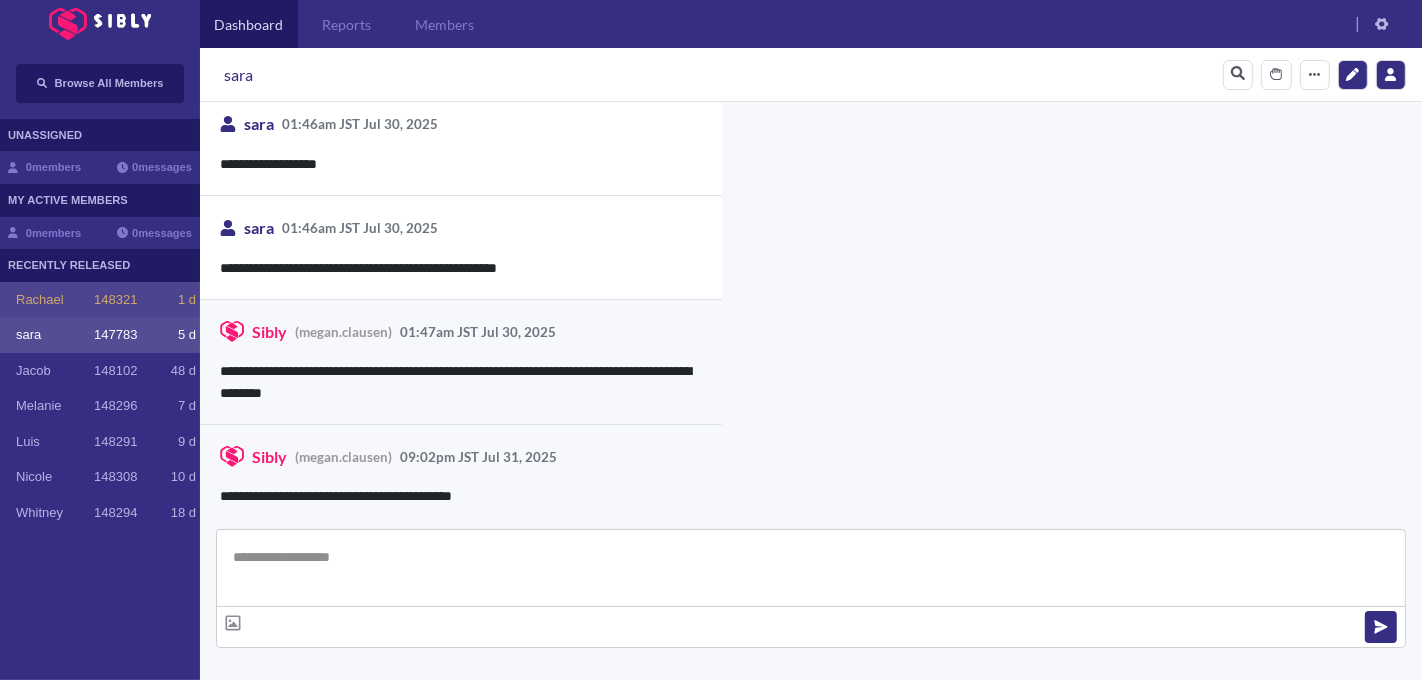 click on "148321" at bounding box center [115, 300] 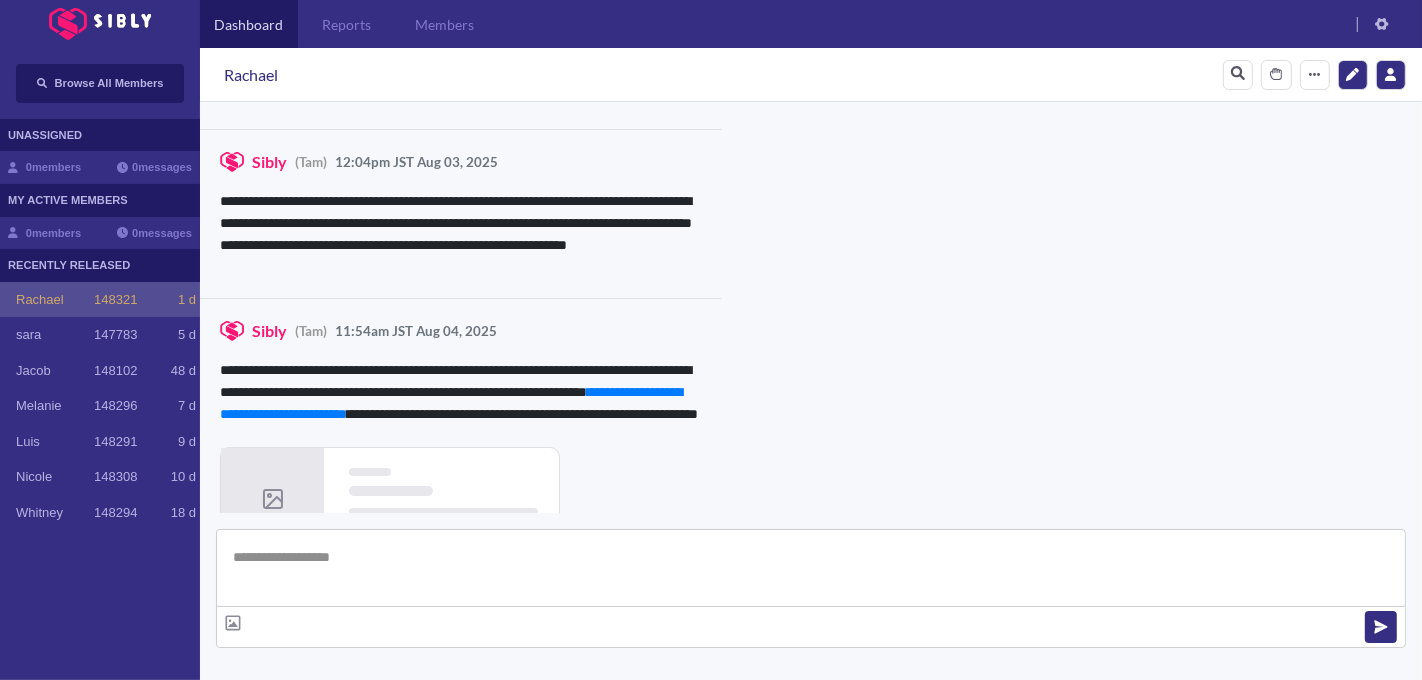 scroll, scrollTop: 1317, scrollLeft: 0, axis: vertical 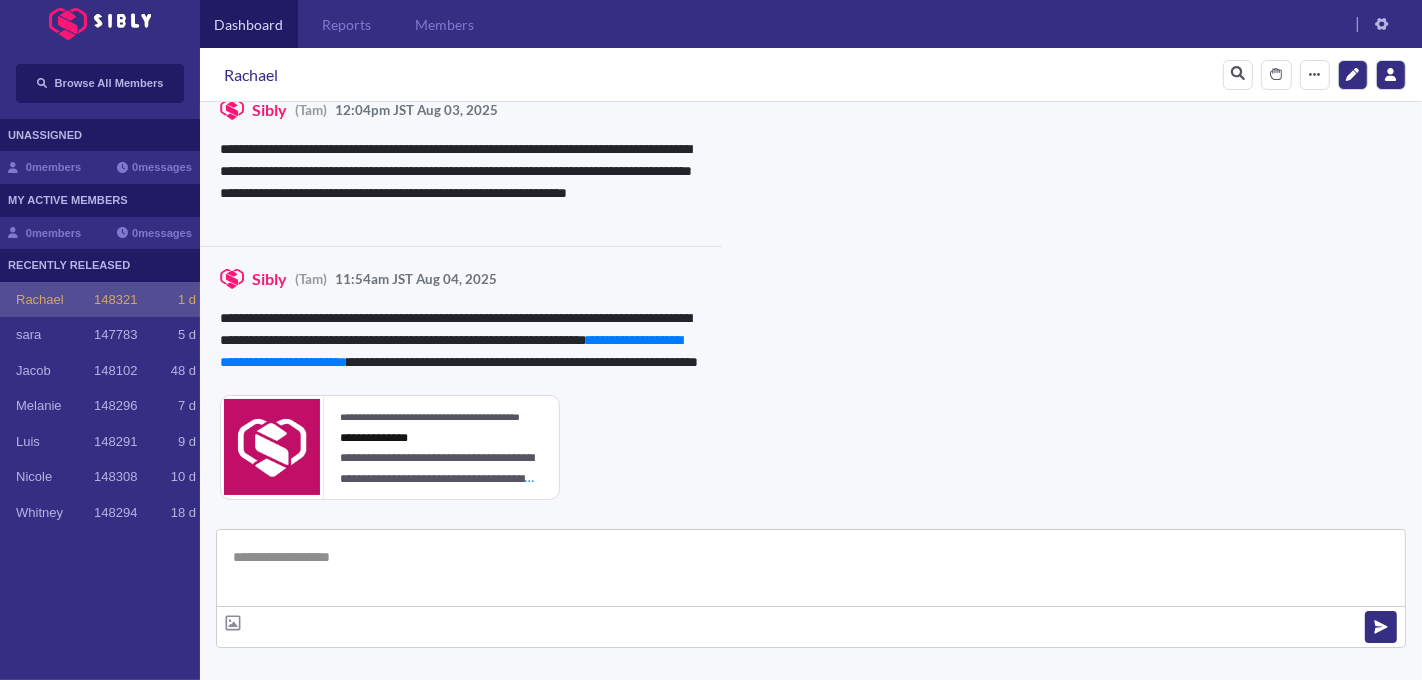 type on "**********" 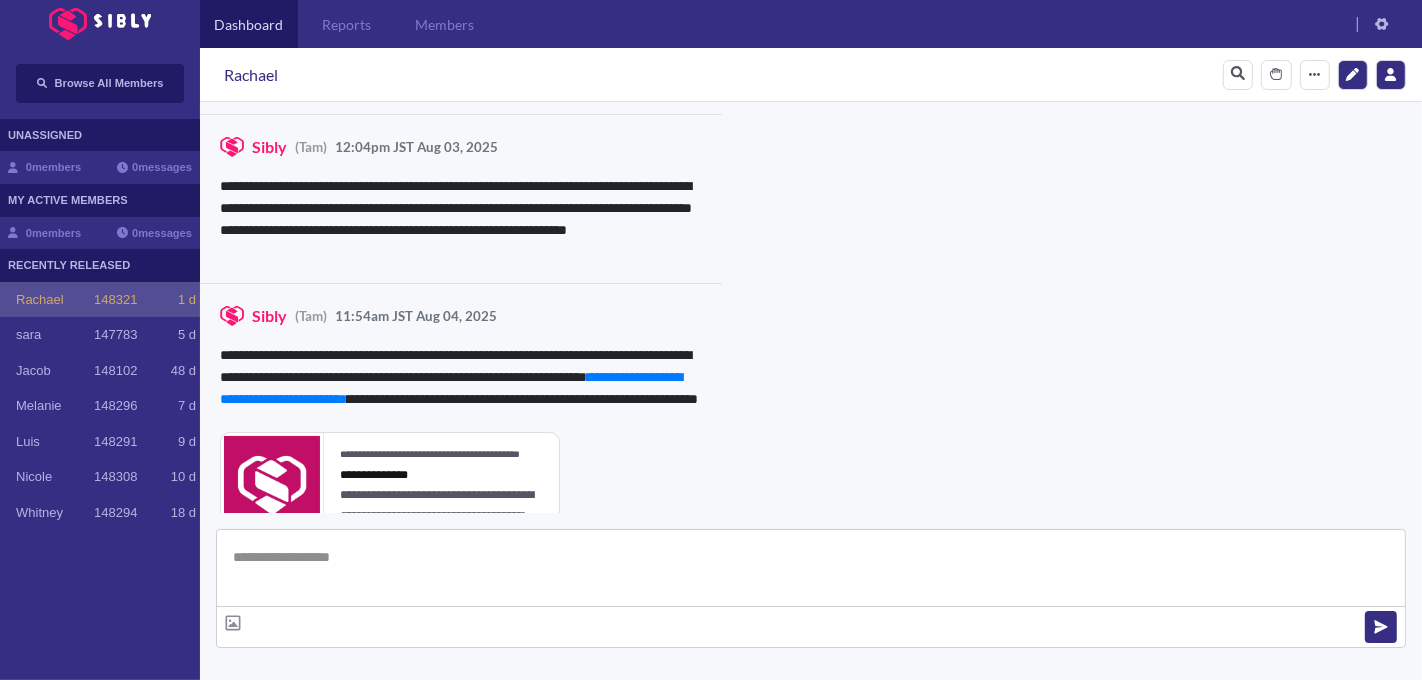 scroll, scrollTop: 1355, scrollLeft: 0, axis: vertical 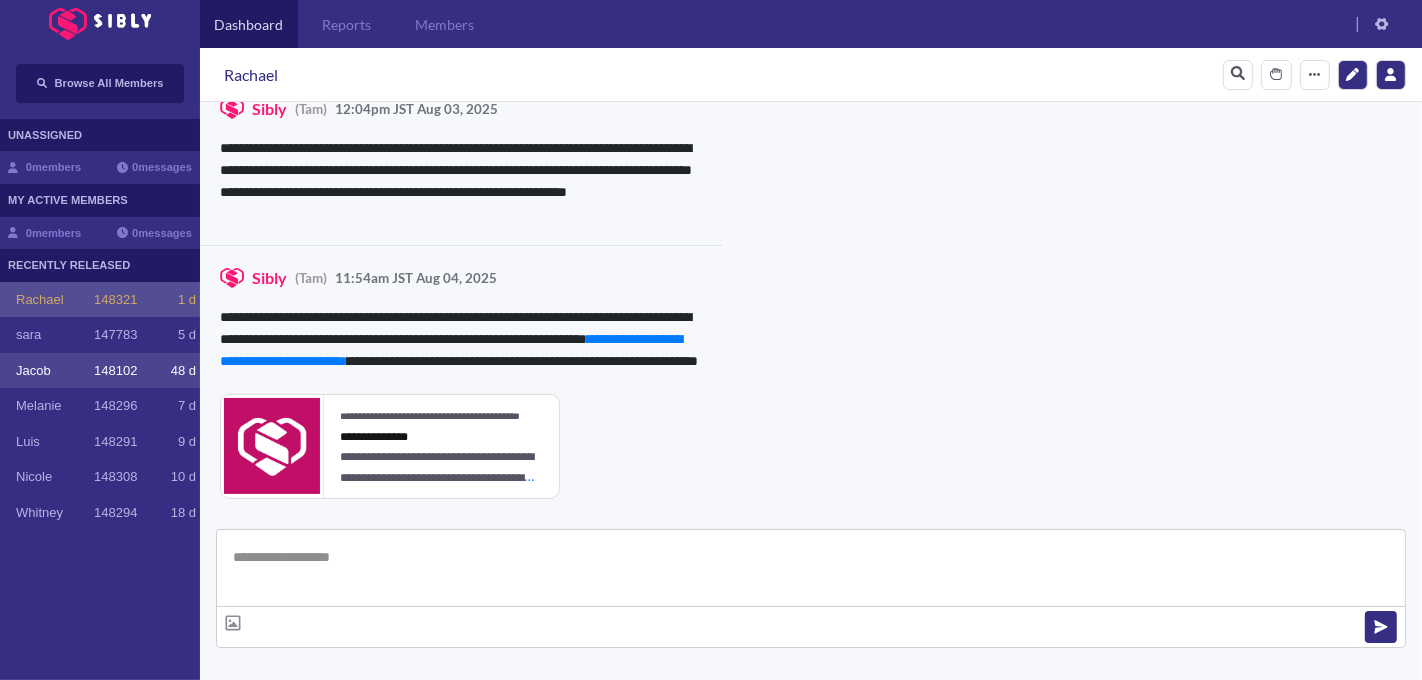 click on "[FIRST] 148102 48 d" at bounding box center (100, 371) 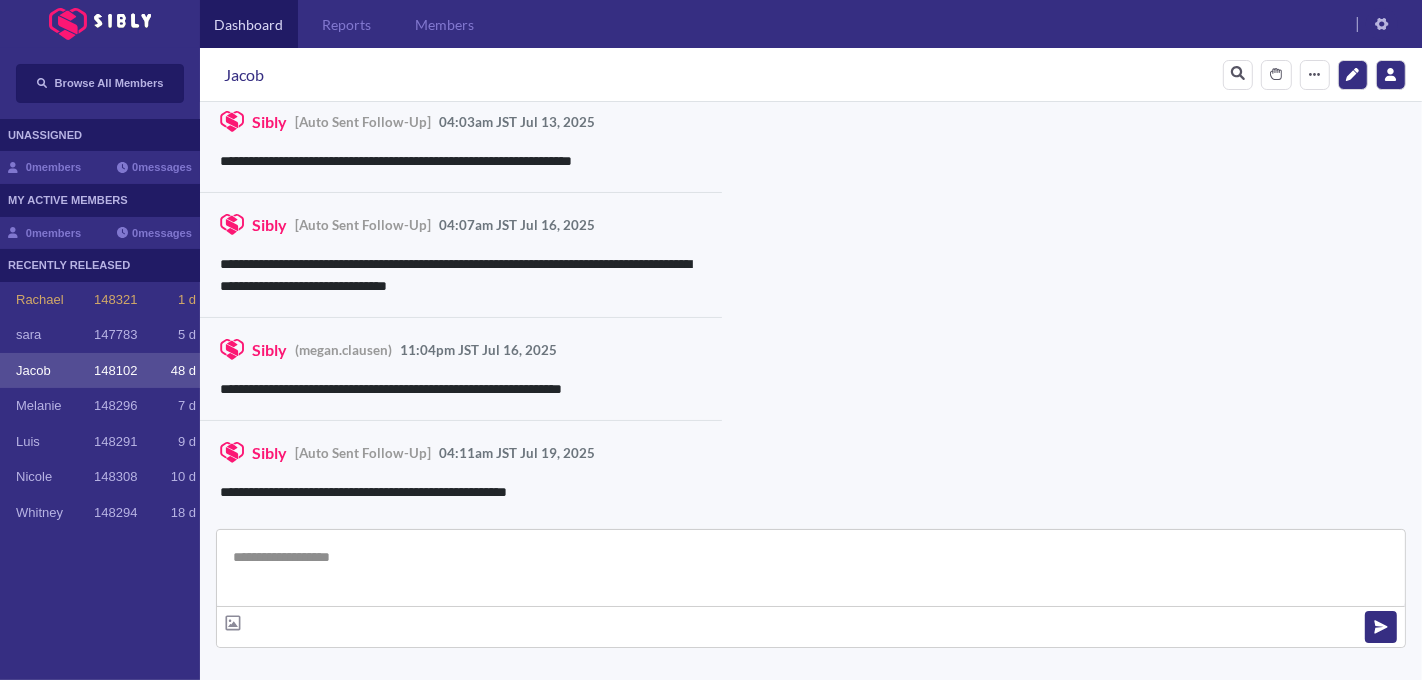scroll, scrollTop: 3174, scrollLeft: 0, axis: vertical 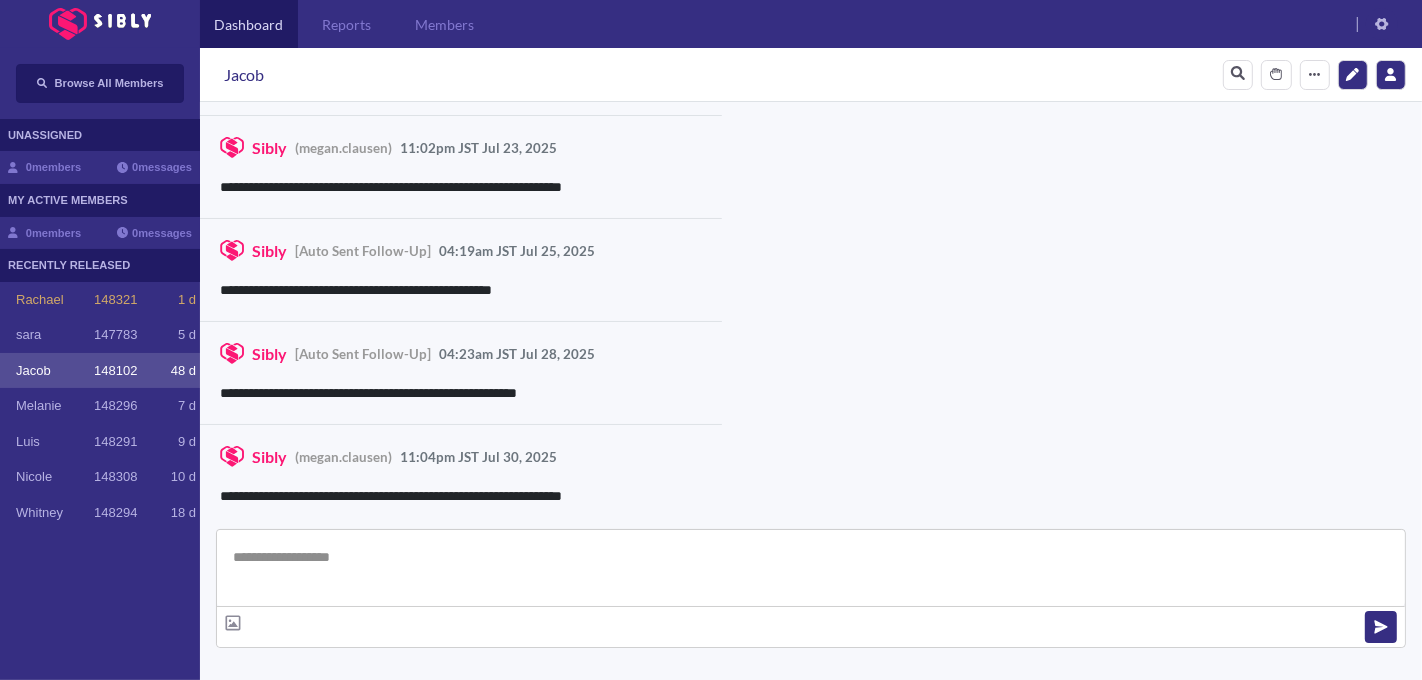 type on "**********" 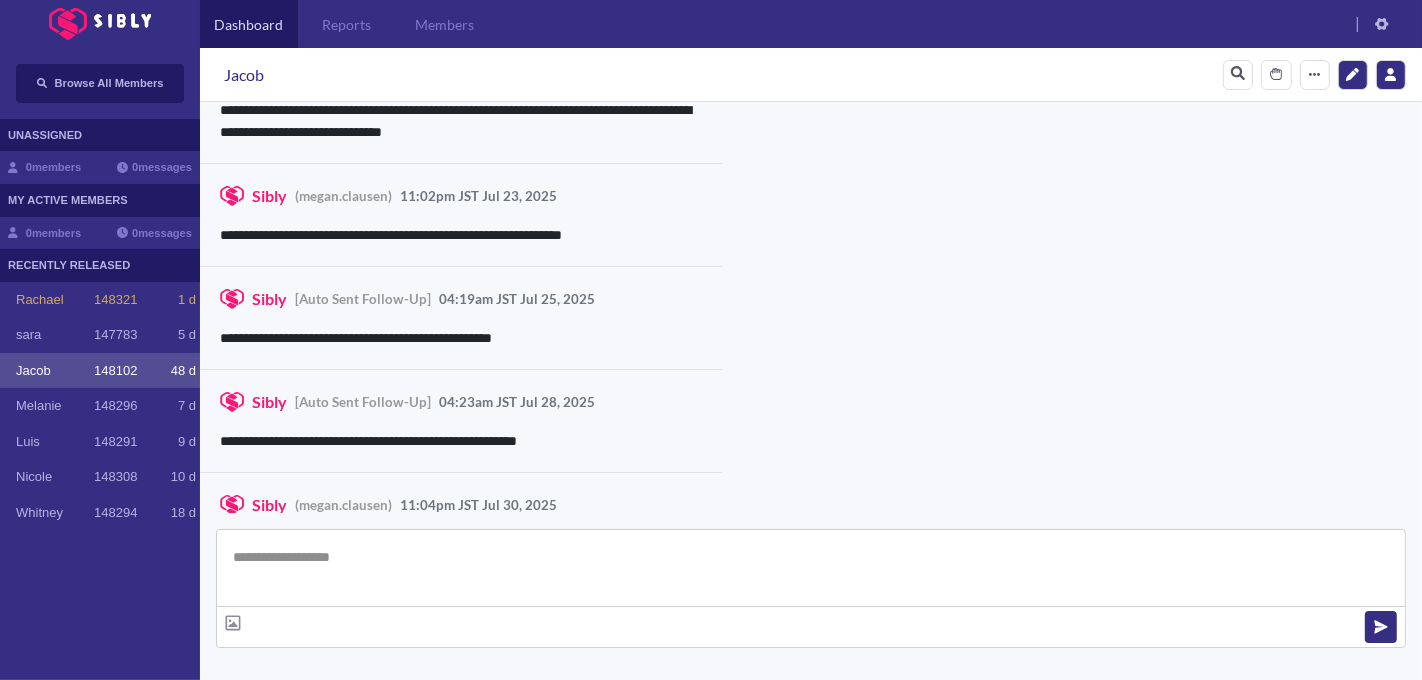 scroll, scrollTop: 3222, scrollLeft: 0, axis: vertical 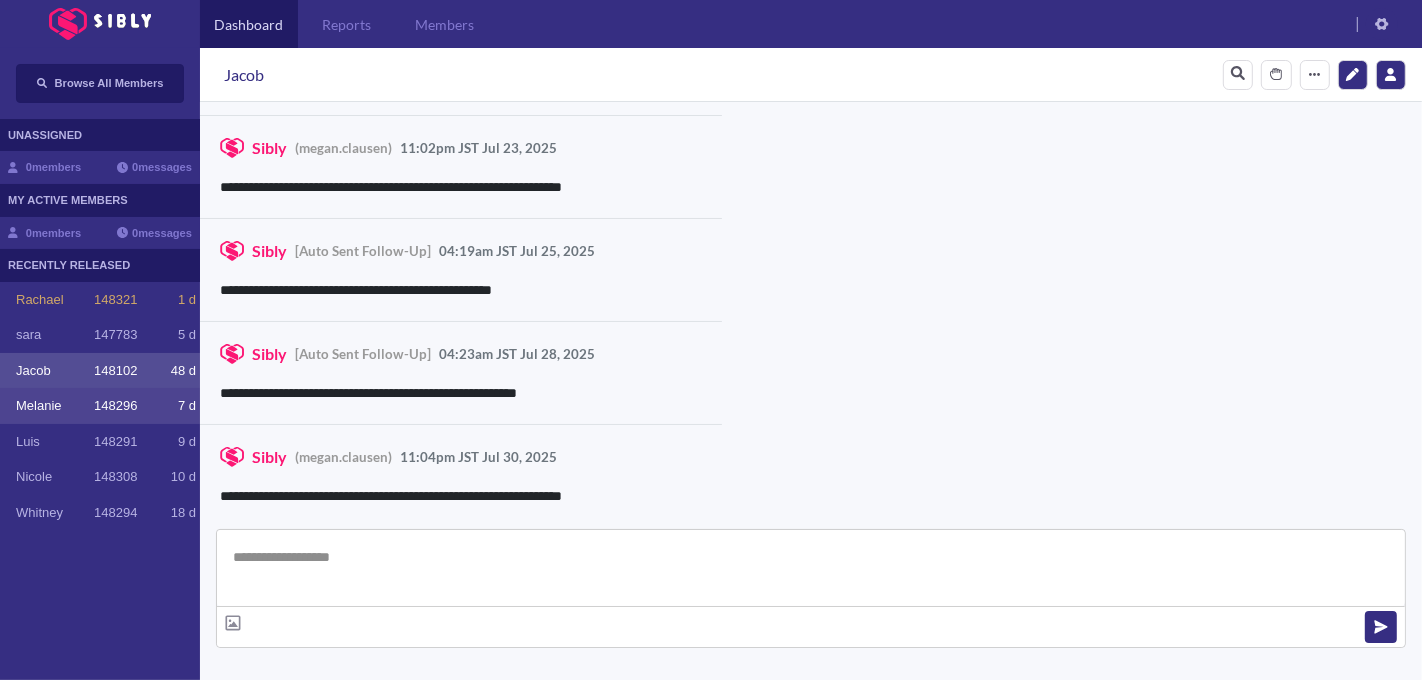 click on "Melanie" at bounding box center [55, 406] 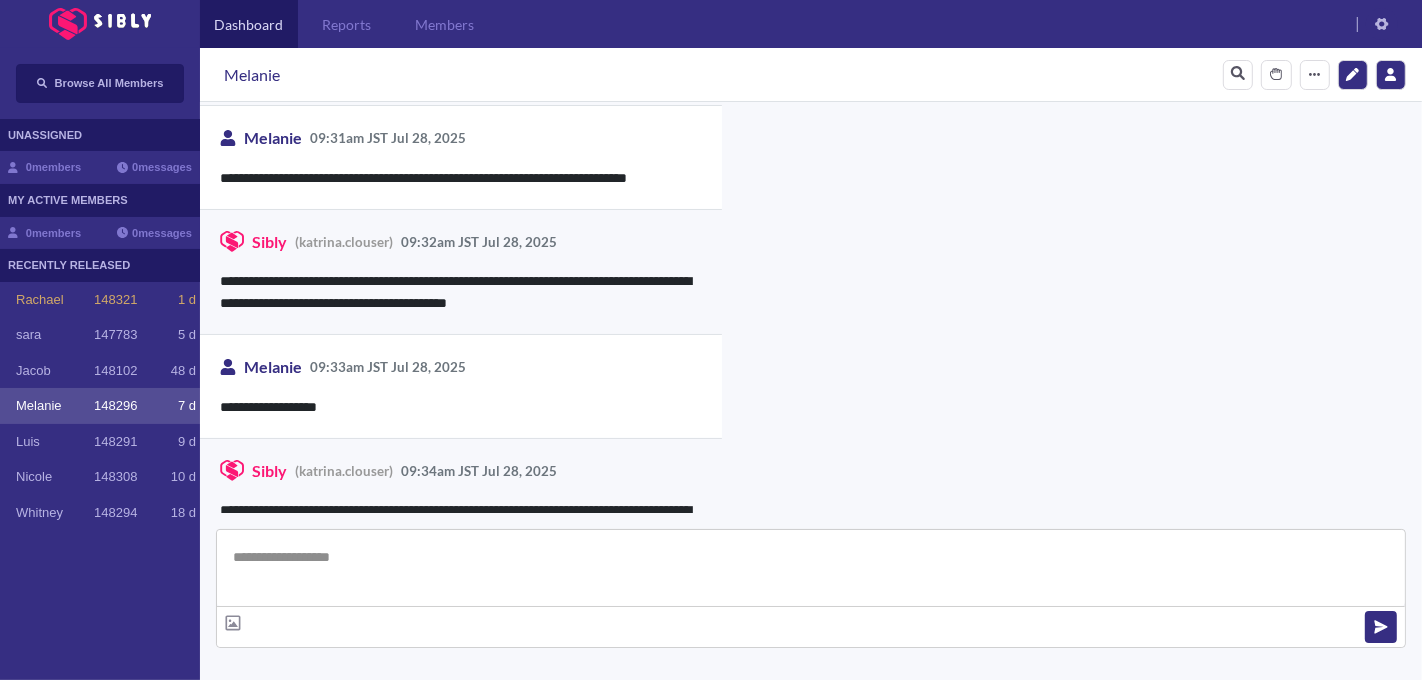scroll, scrollTop: 3620, scrollLeft: 0, axis: vertical 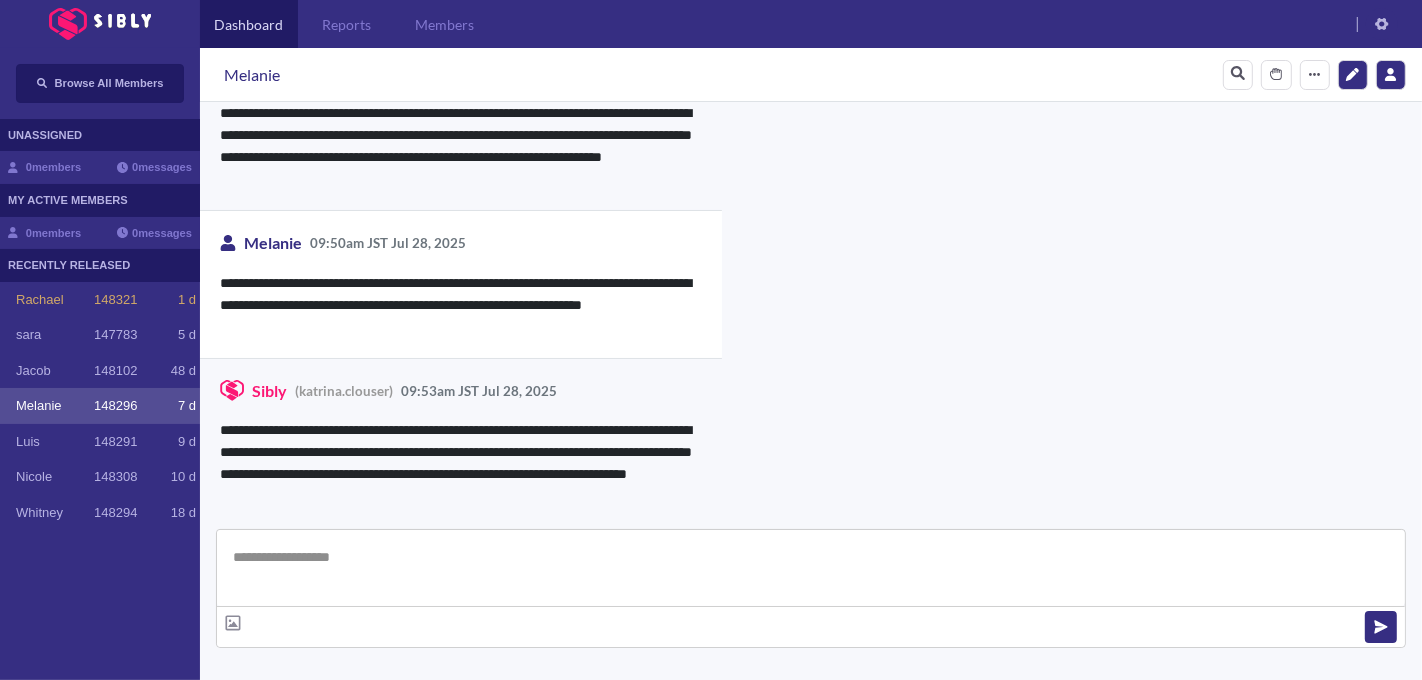 type on "**********" 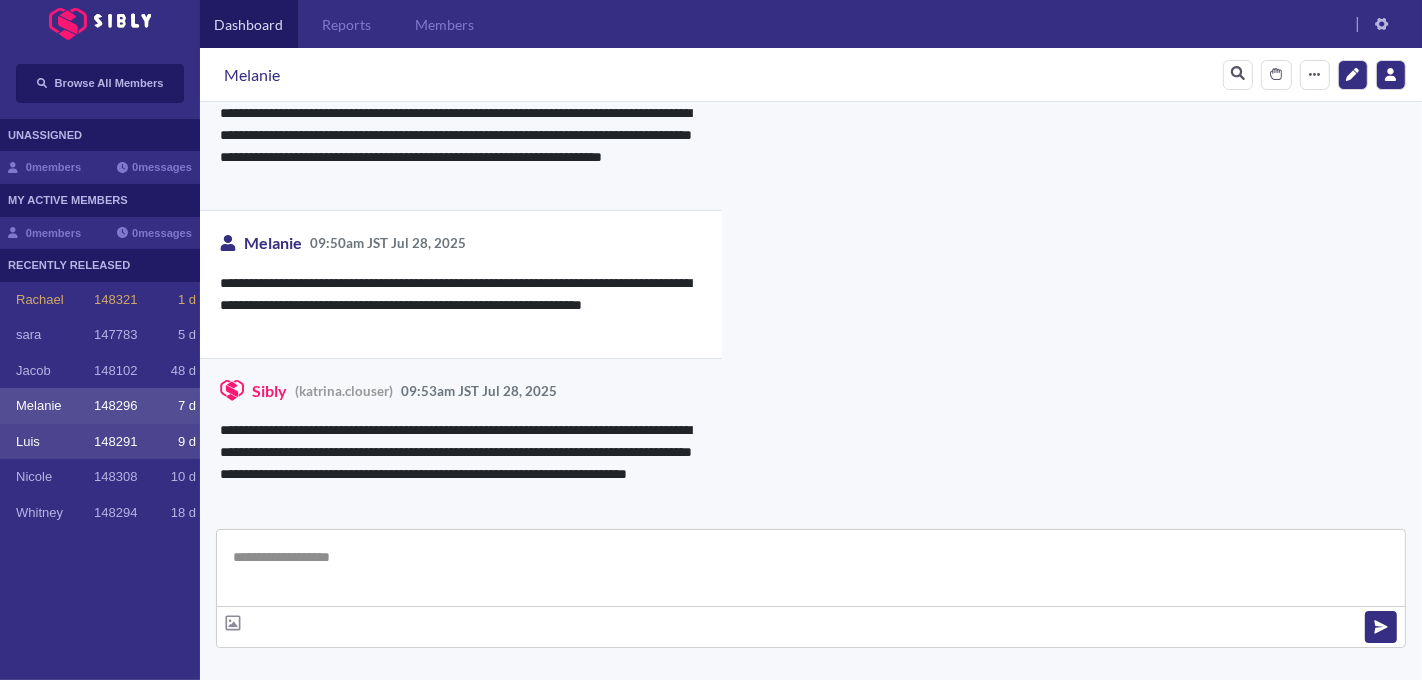 click on "Luis 148291 9 d" at bounding box center (100, 442) 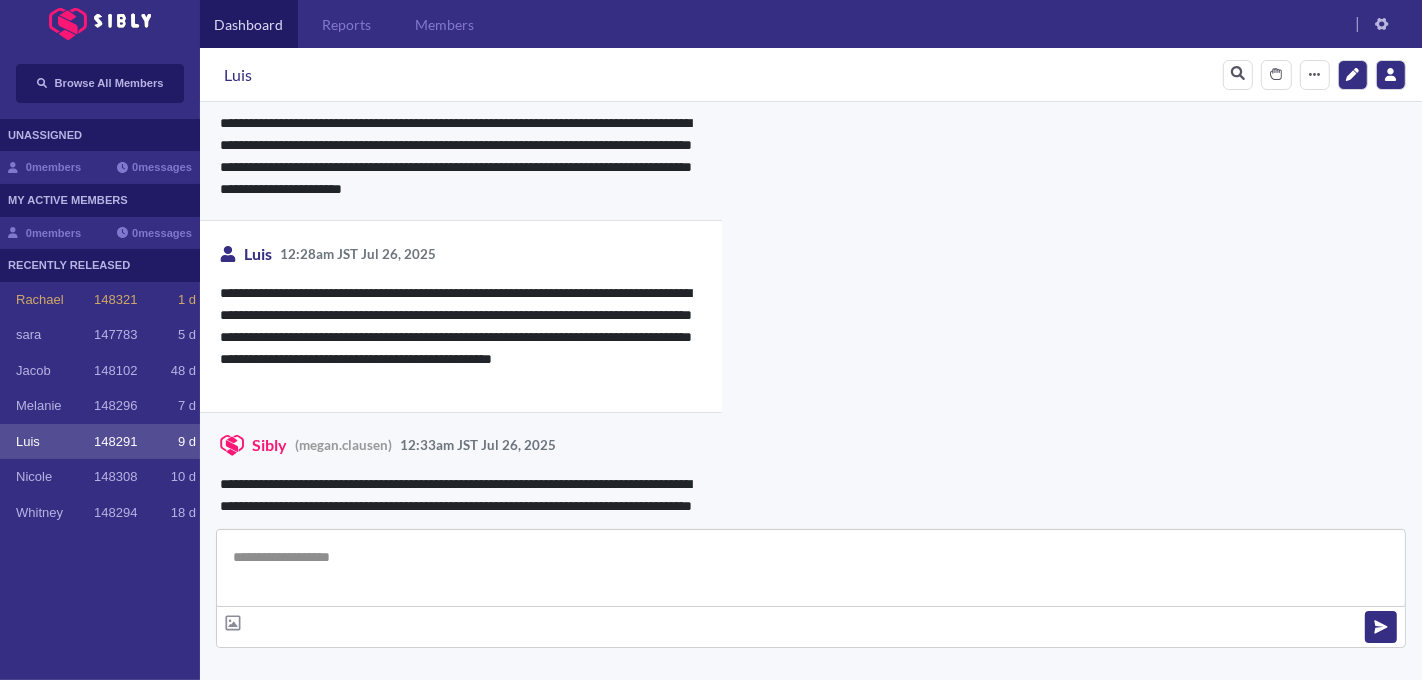 scroll, scrollTop: 4673, scrollLeft: 0, axis: vertical 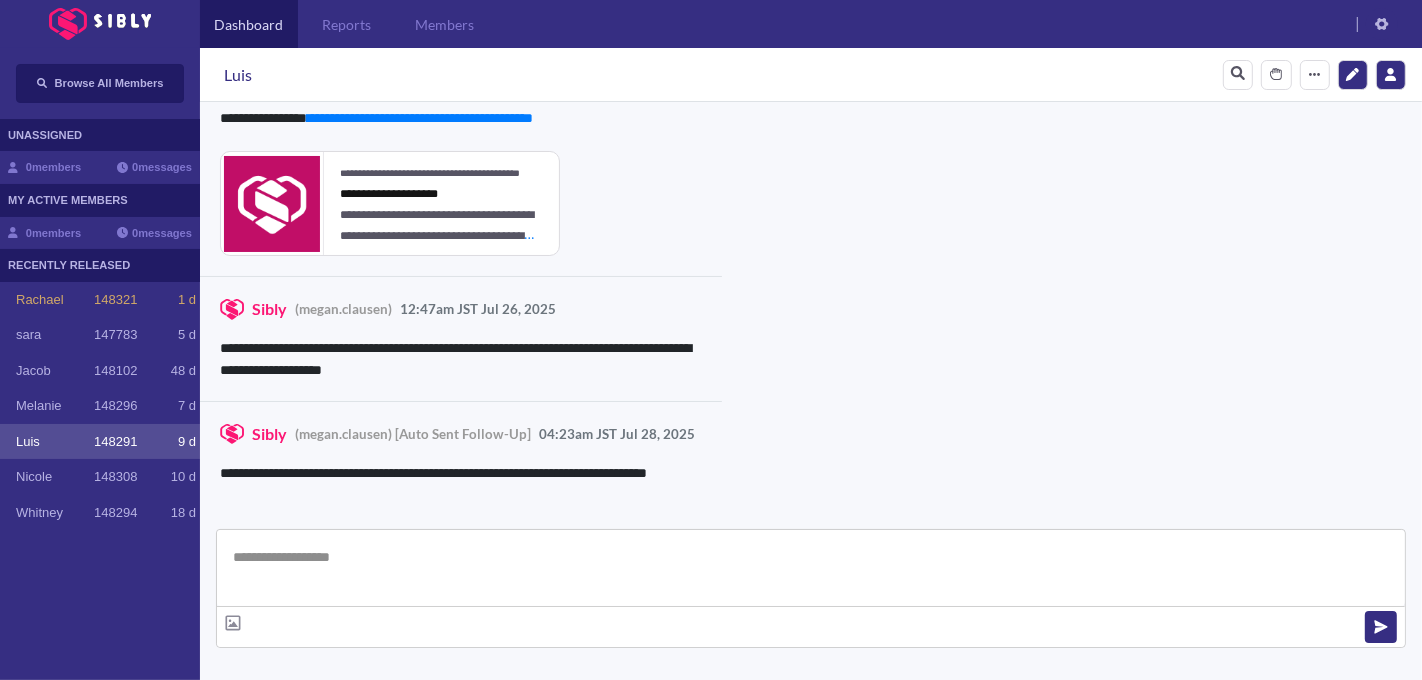 type on "**********" 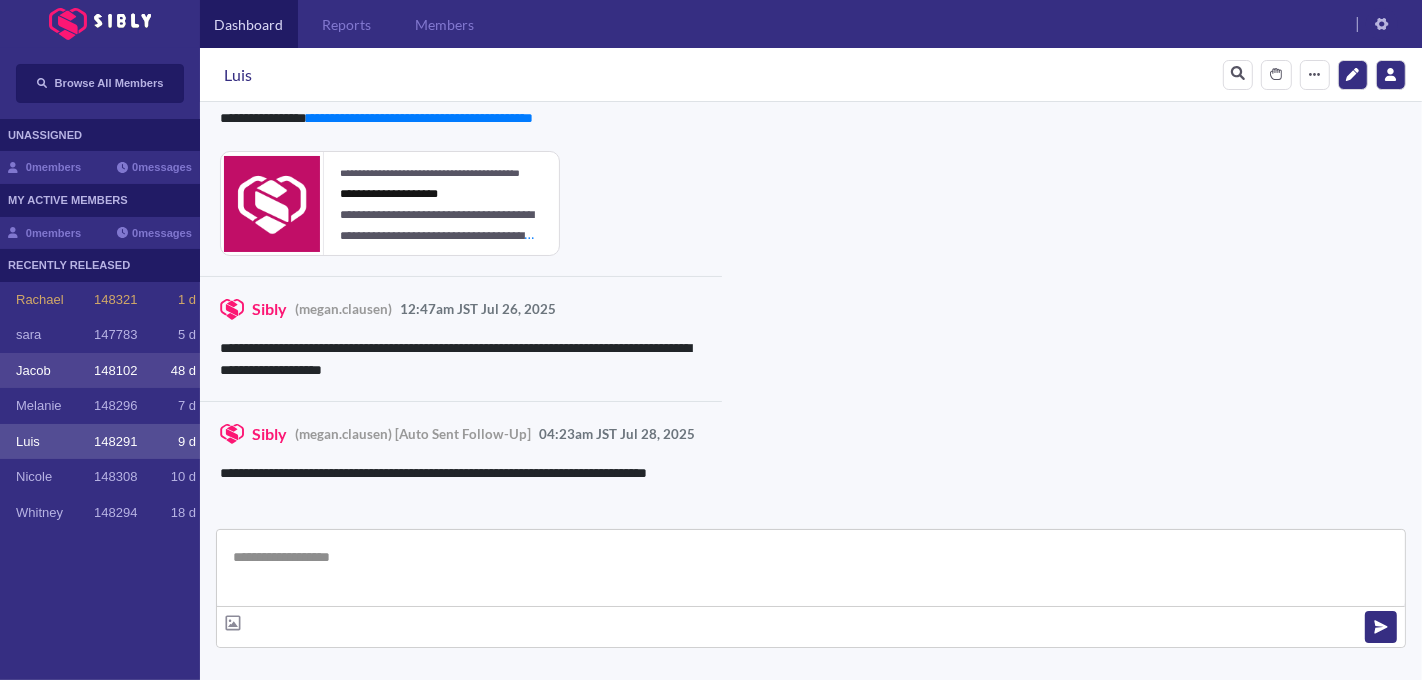 click on "148102" at bounding box center (115, 371) 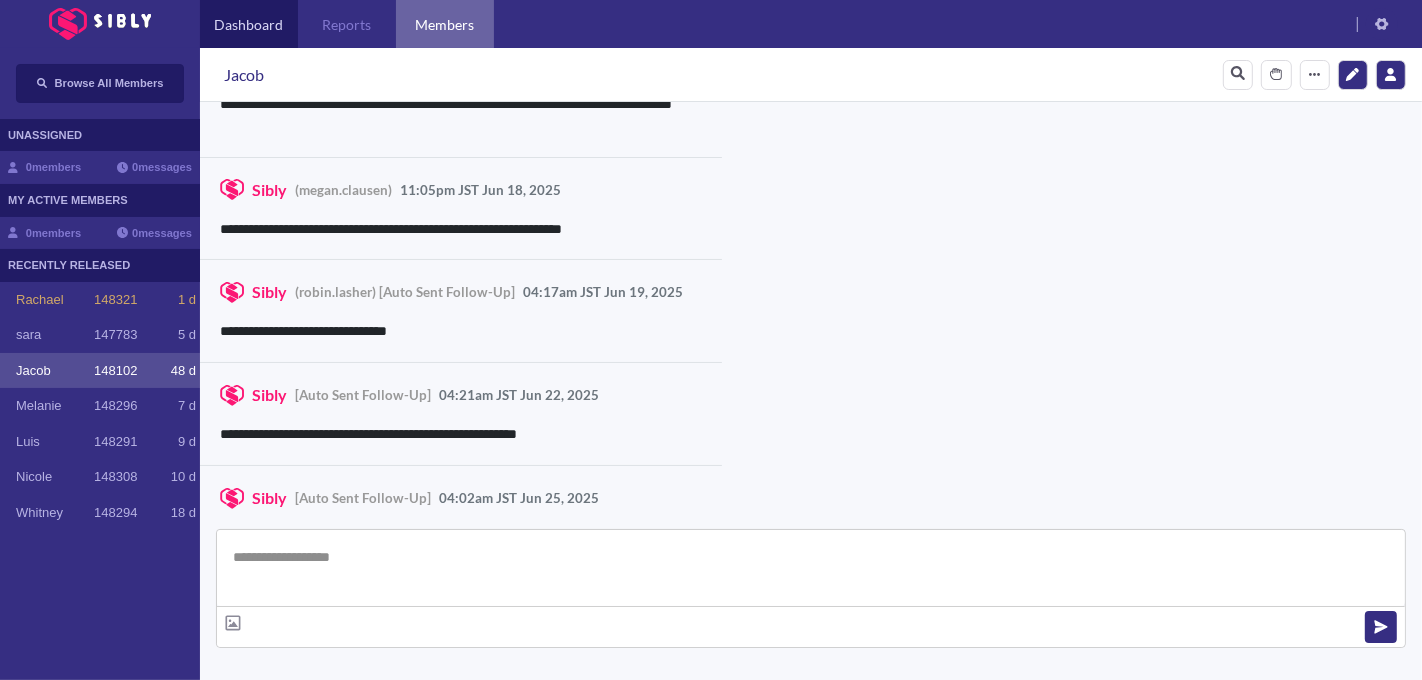 scroll, scrollTop: 2250, scrollLeft: 0, axis: vertical 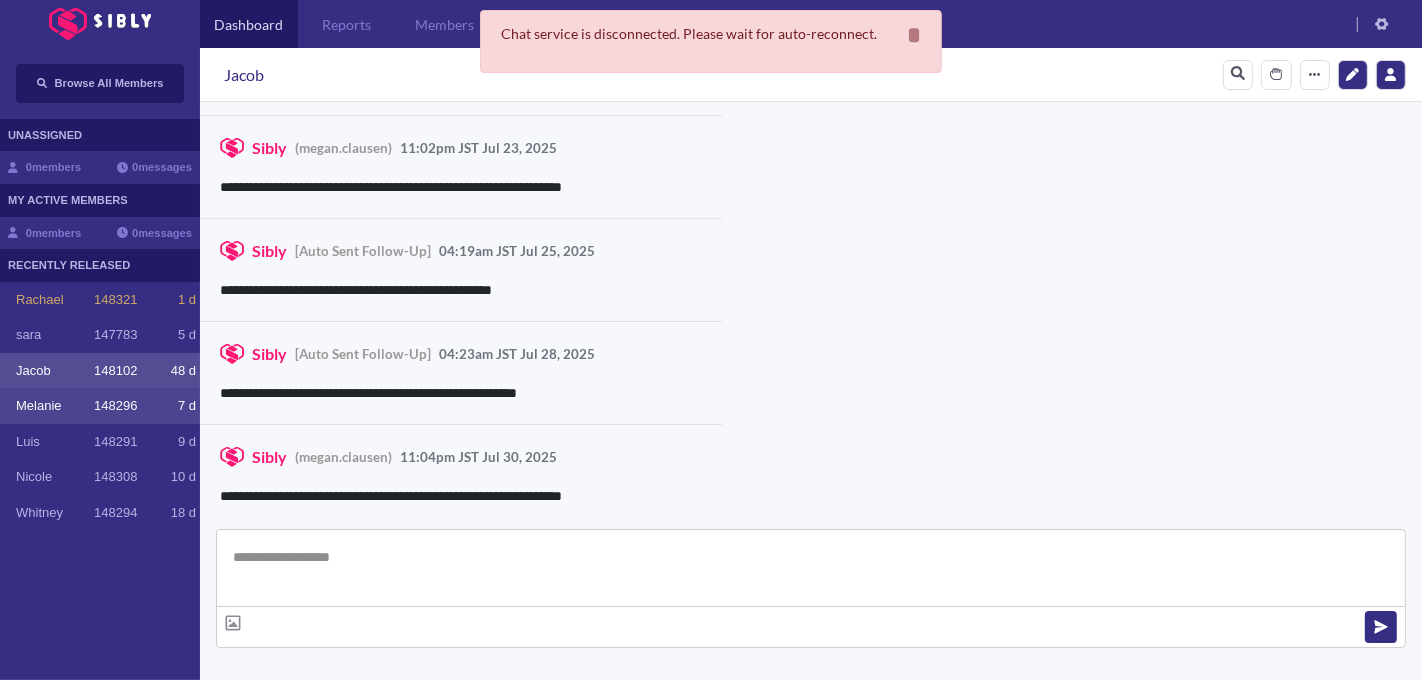 click on "Melanie" at bounding box center (55, 406) 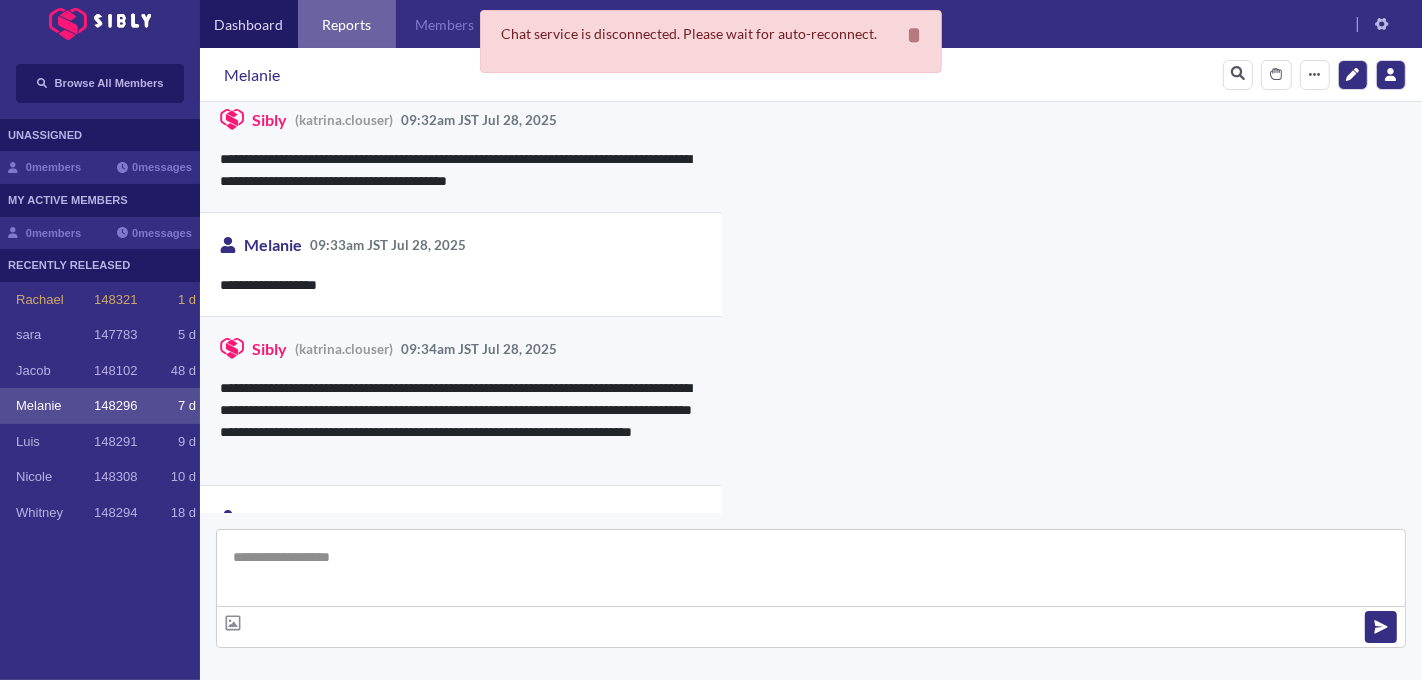 scroll, scrollTop: 3620, scrollLeft: 0, axis: vertical 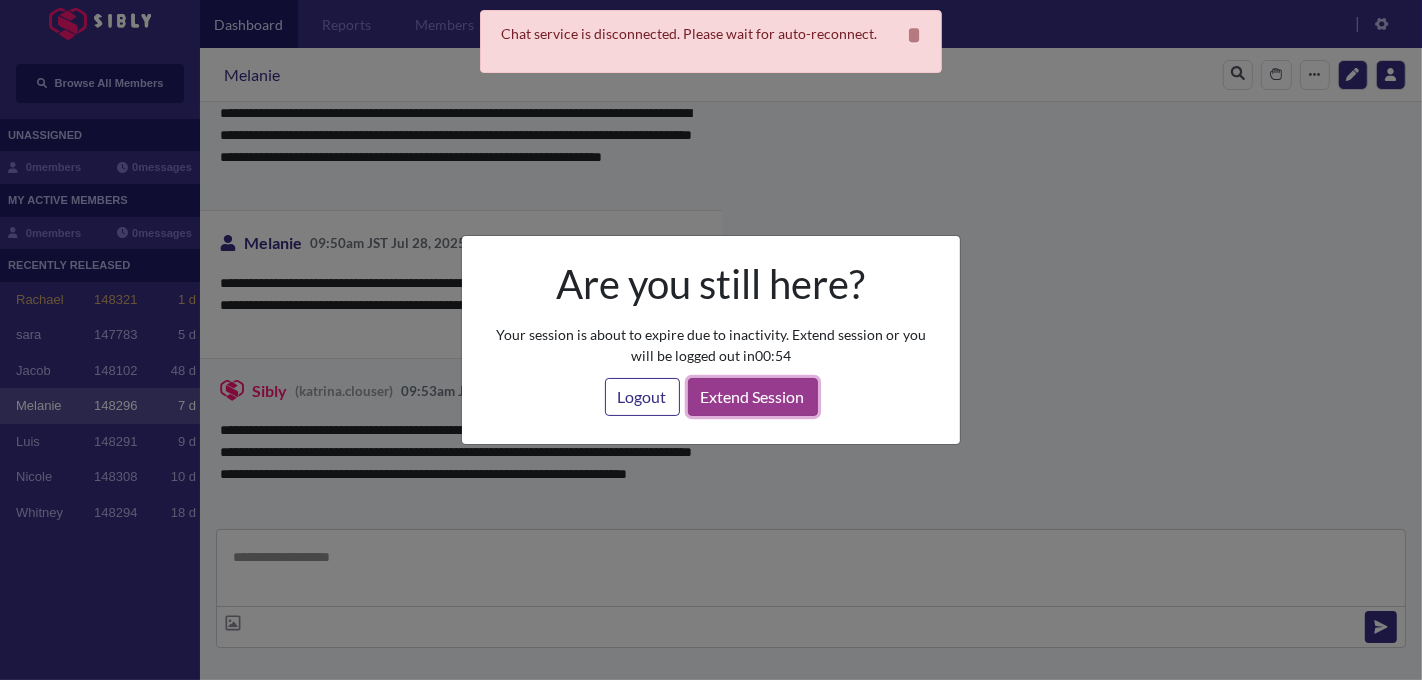 click on "Extend Session" at bounding box center (753, 397) 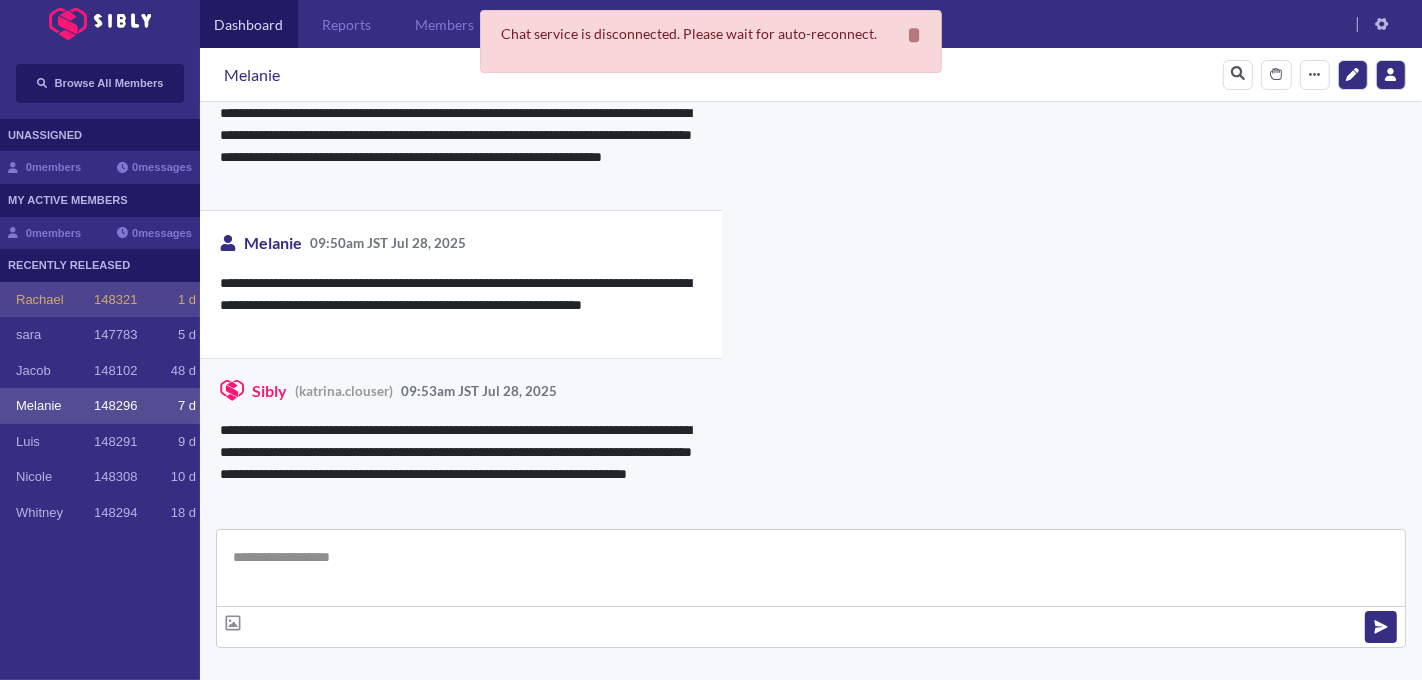 click on "Rachael 148321 1 d" at bounding box center [100, 300] 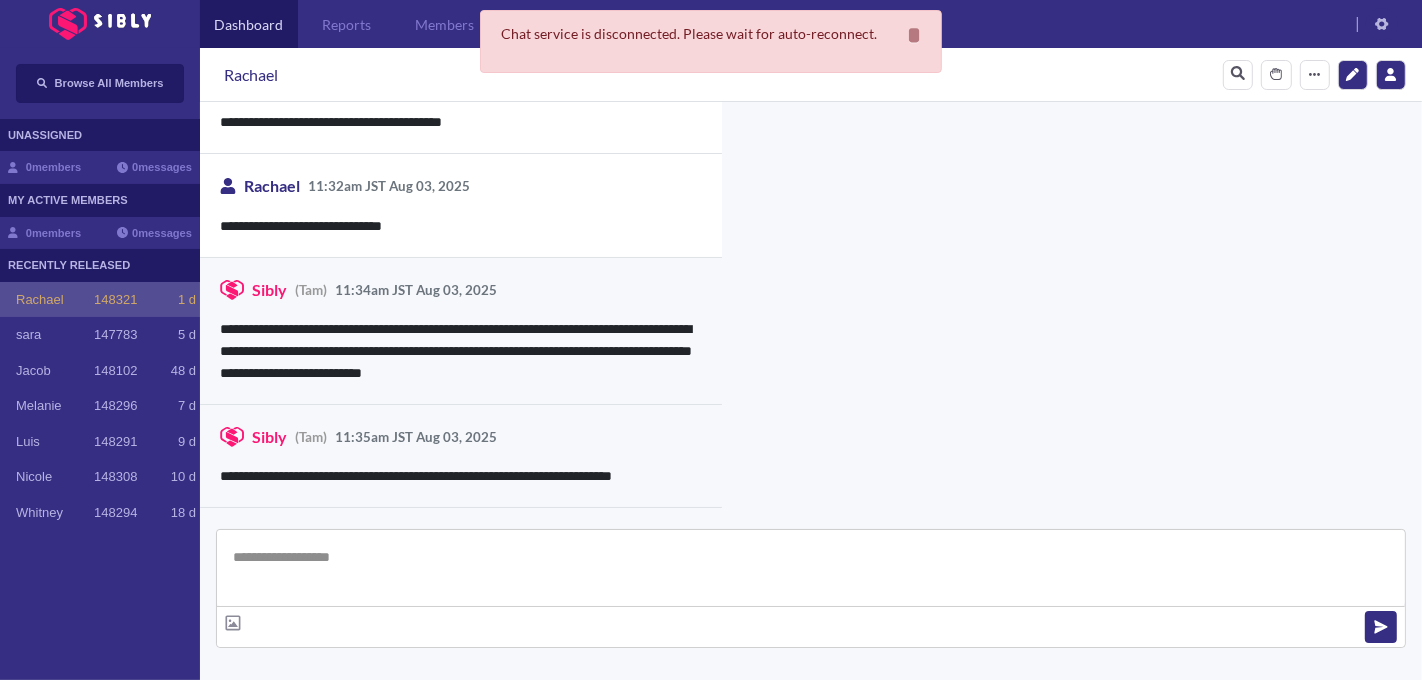 scroll, scrollTop: 1085, scrollLeft: 0, axis: vertical 